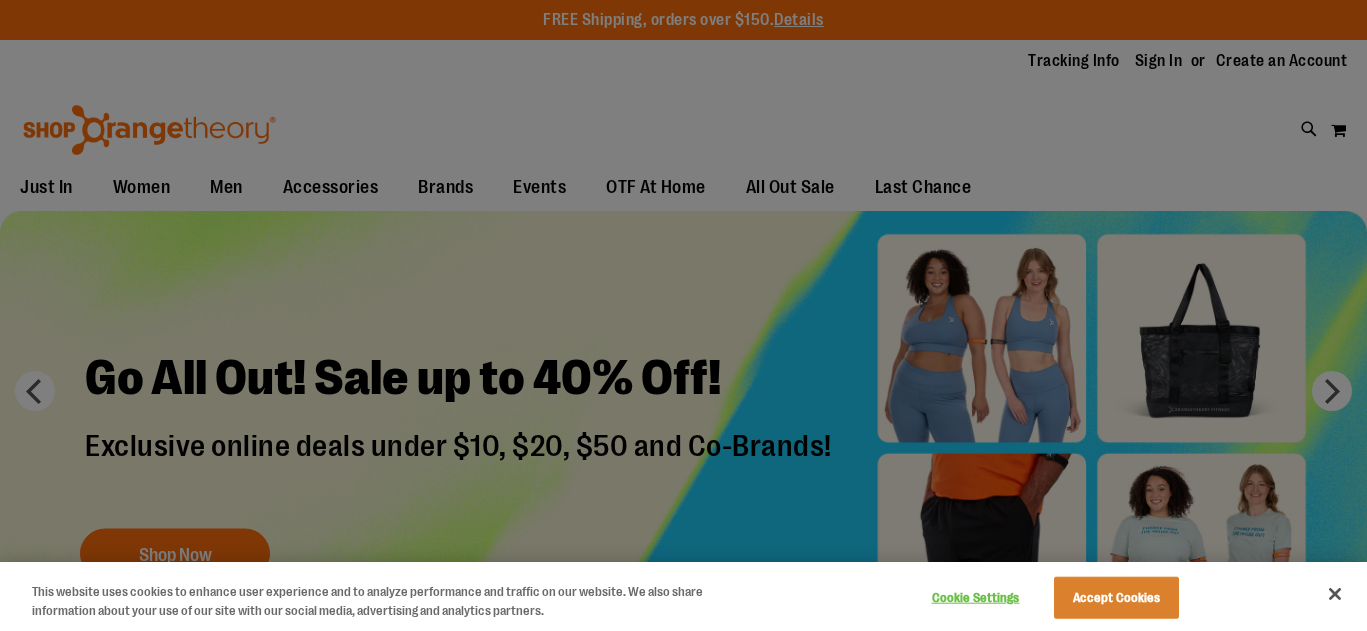 scroll, scrollTop: 0, scrollLeft: 0, axis: both 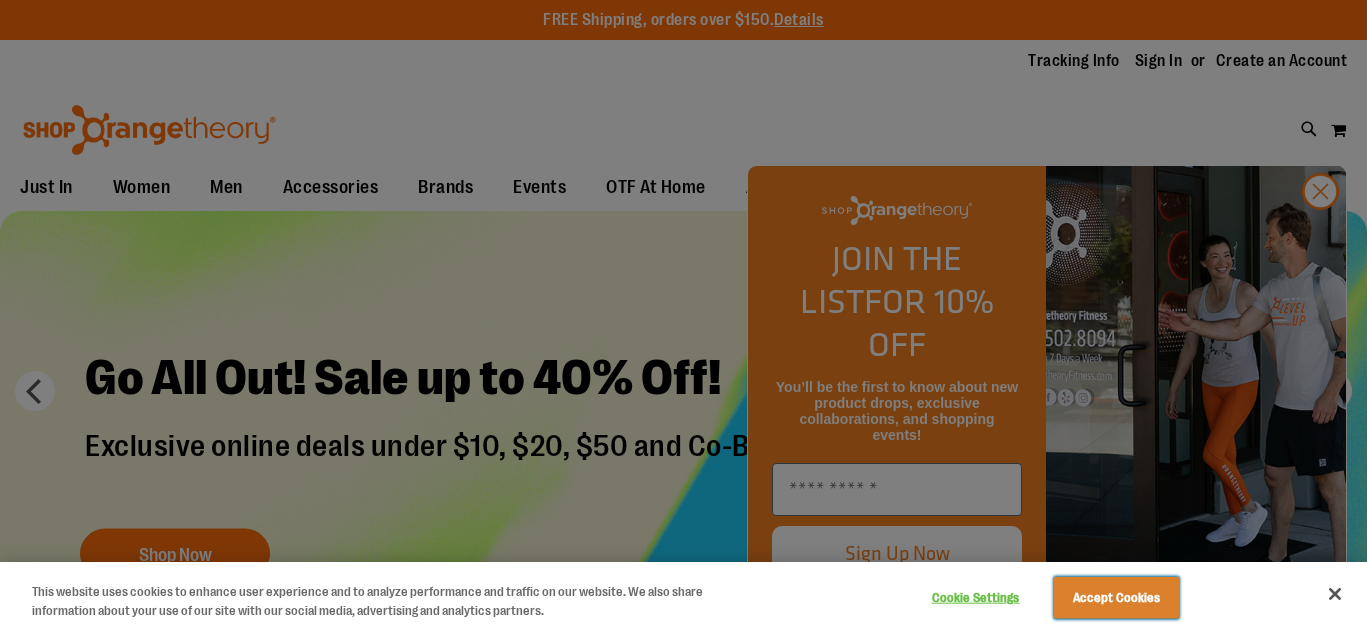 click on "Accept Cookies" at bounding box center (1116, 598) 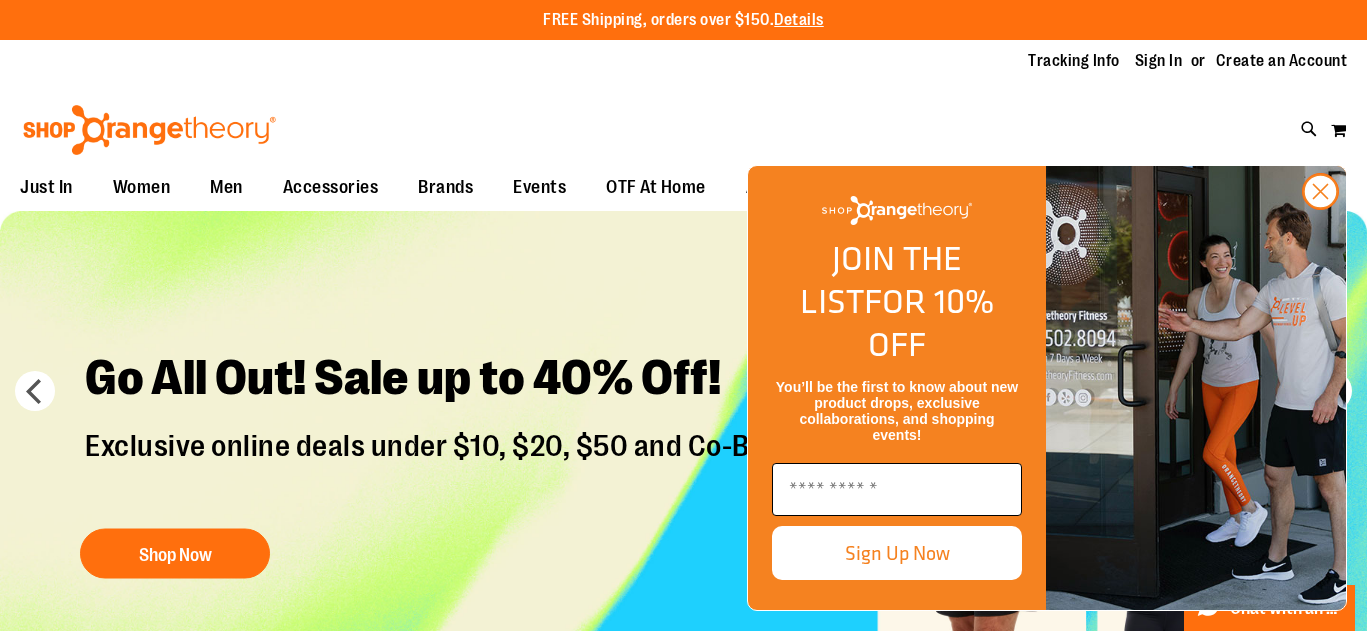 click at bounding box center (897, 489) 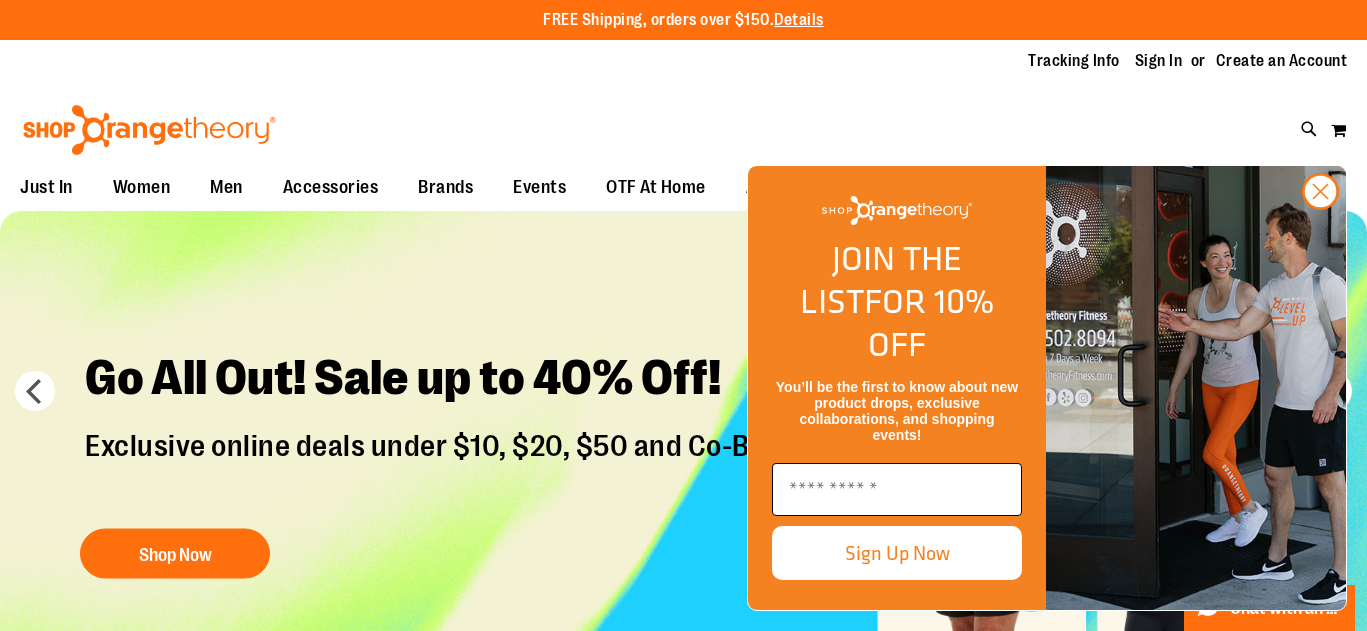 type on "**********" 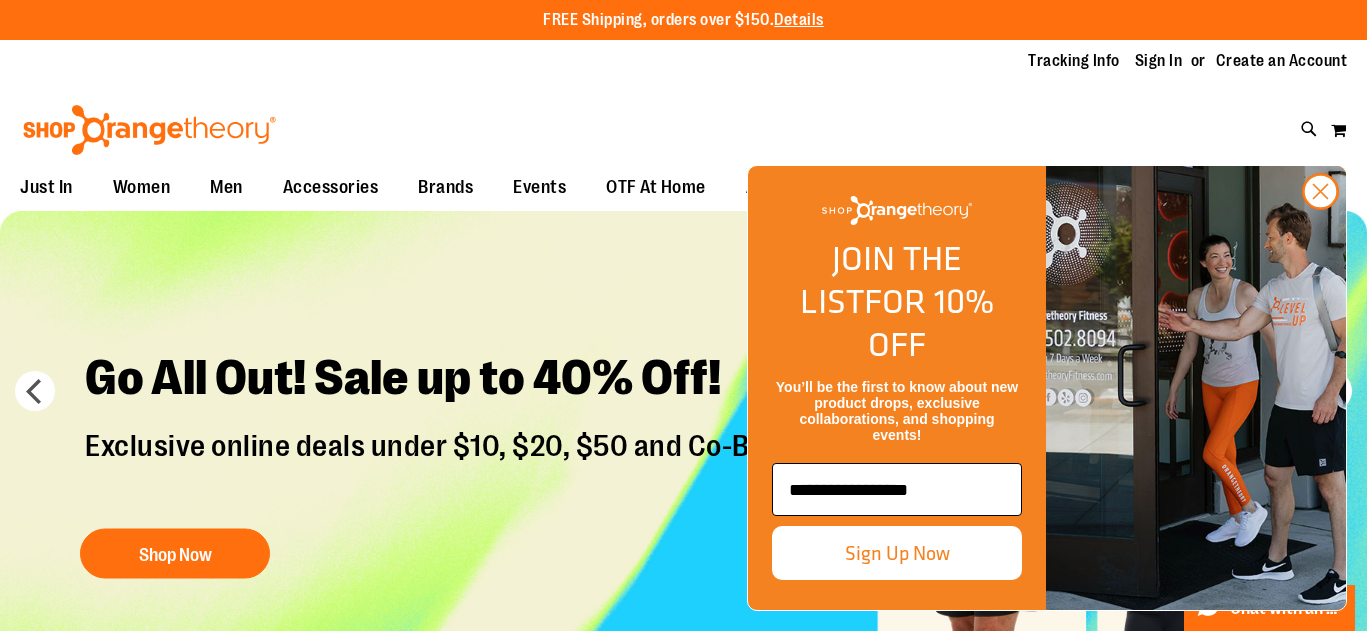scroll, scrollTop: 0, scrollLeft: 0, axis: both 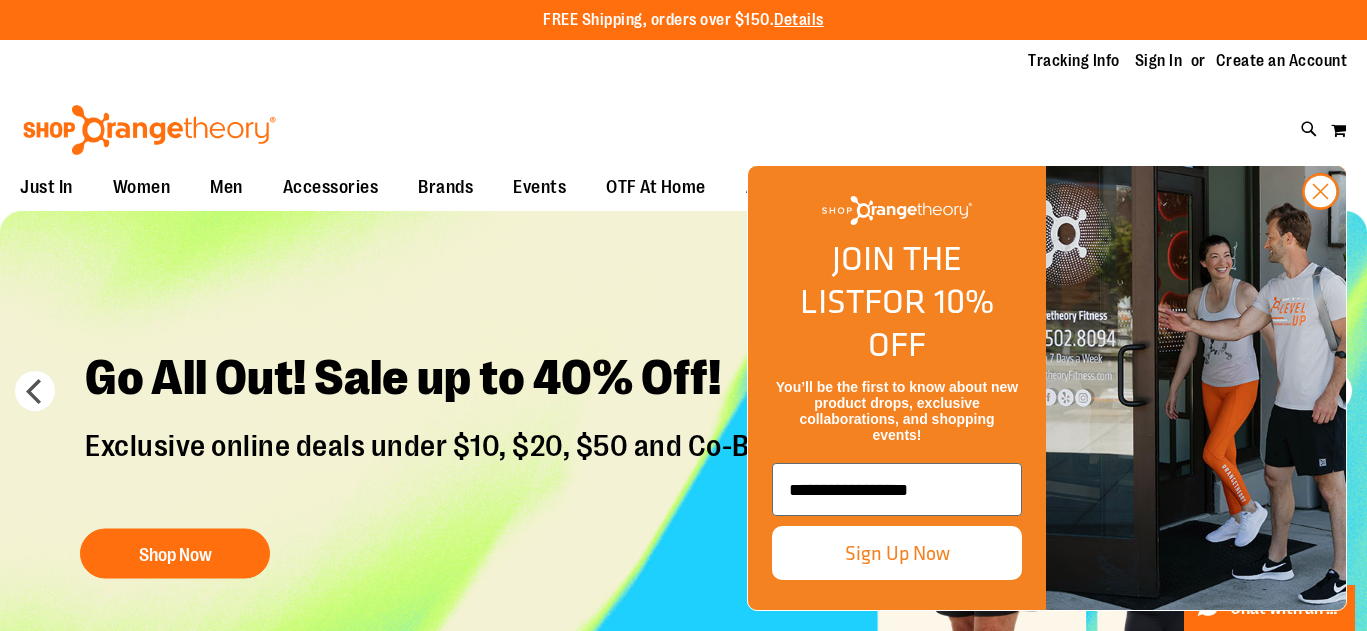 click on "Sign Up Now" at bounding box center (897, 553) 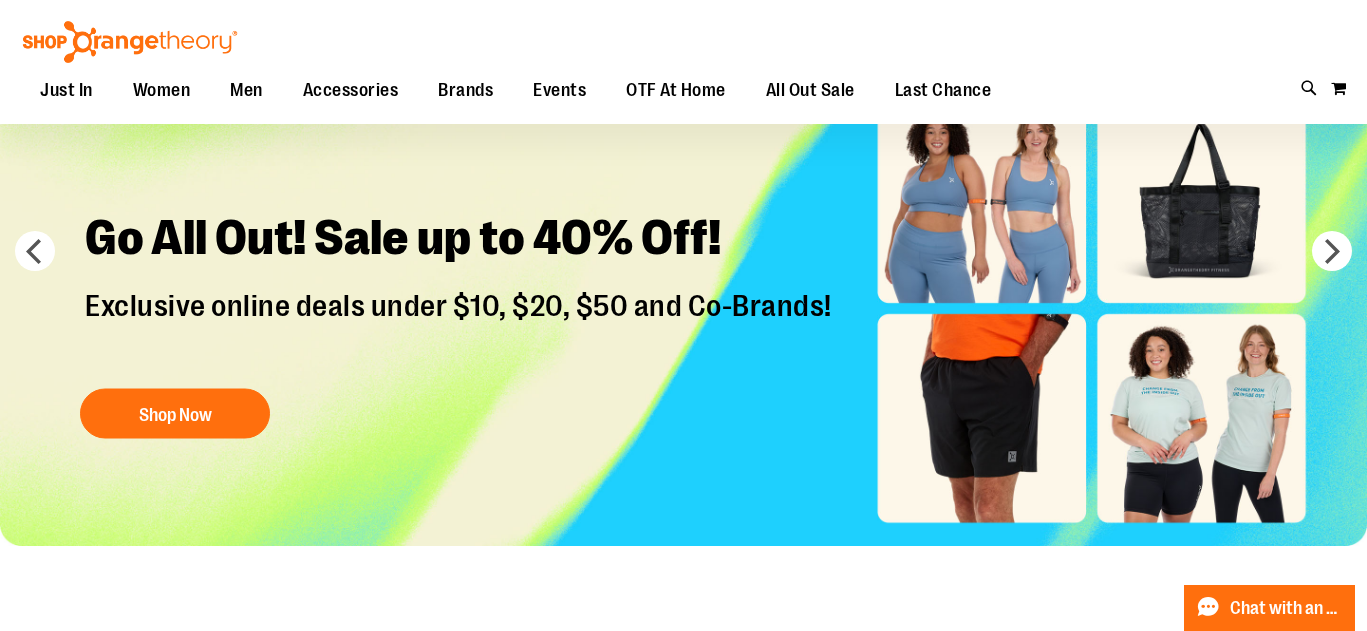 scroll, scrollTop: 159, scrollLeft: 0, axis: vertical 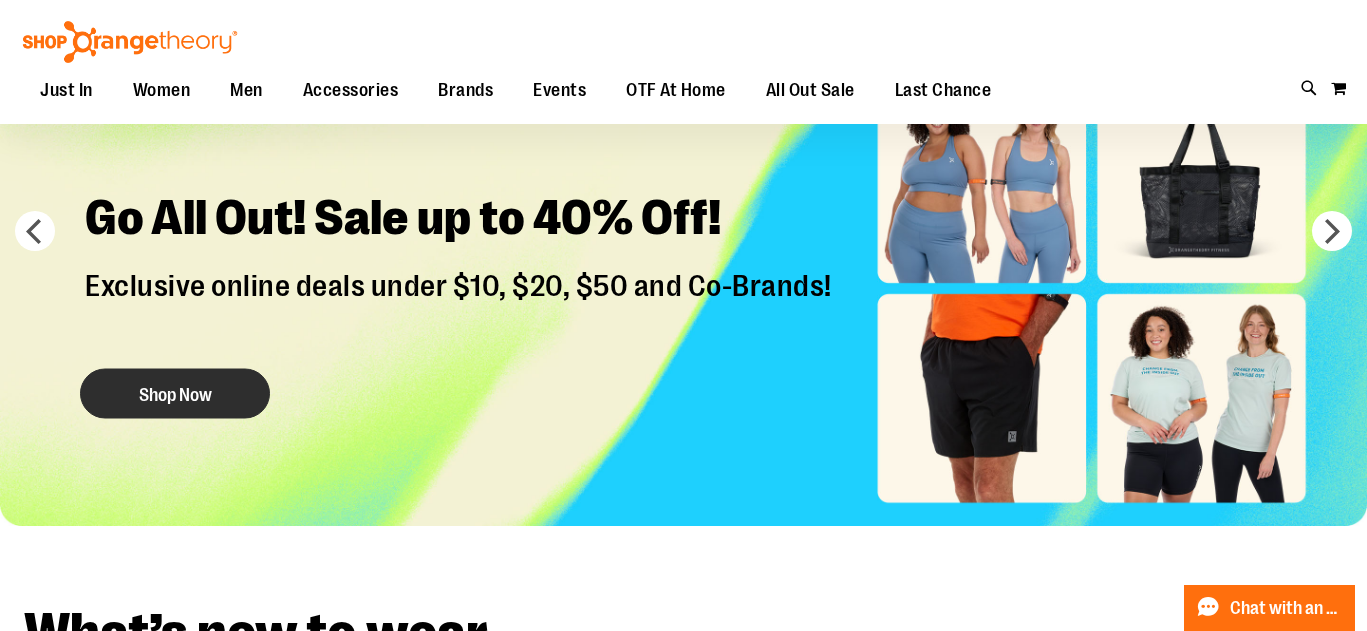 click on "Shop Now" at bounding box center (175, 394) 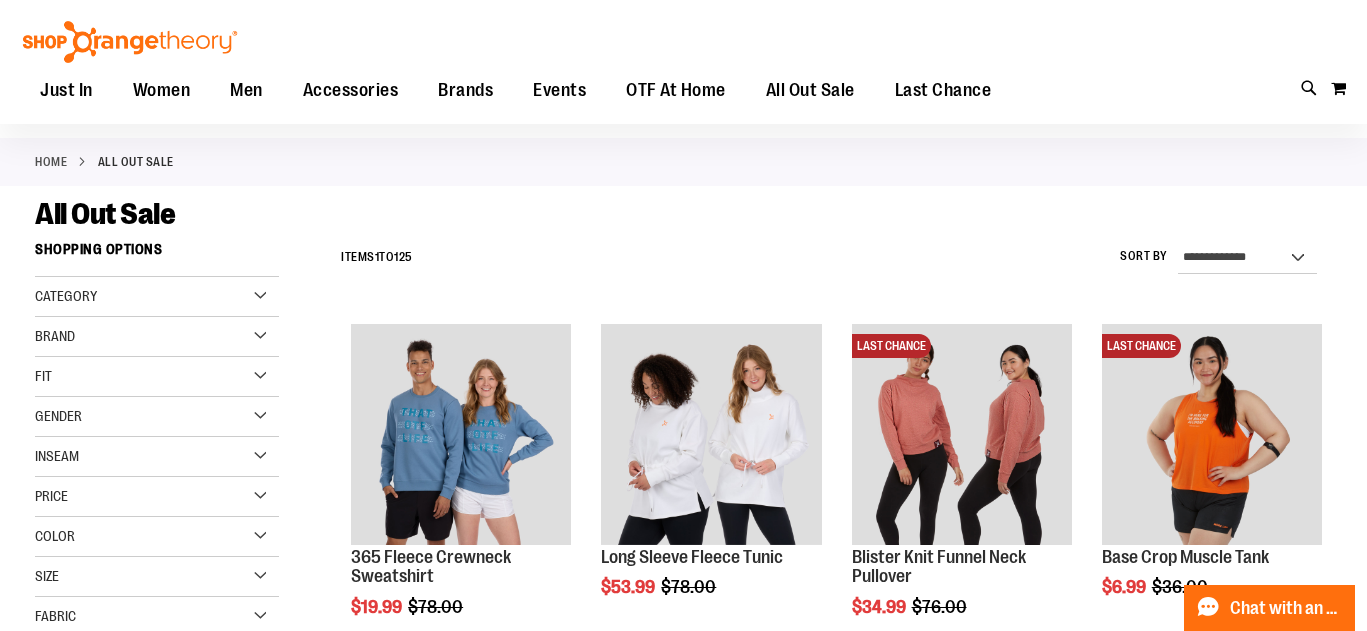 scroll, scrollTop: 101, scrollLeft: 0, axis: vertical 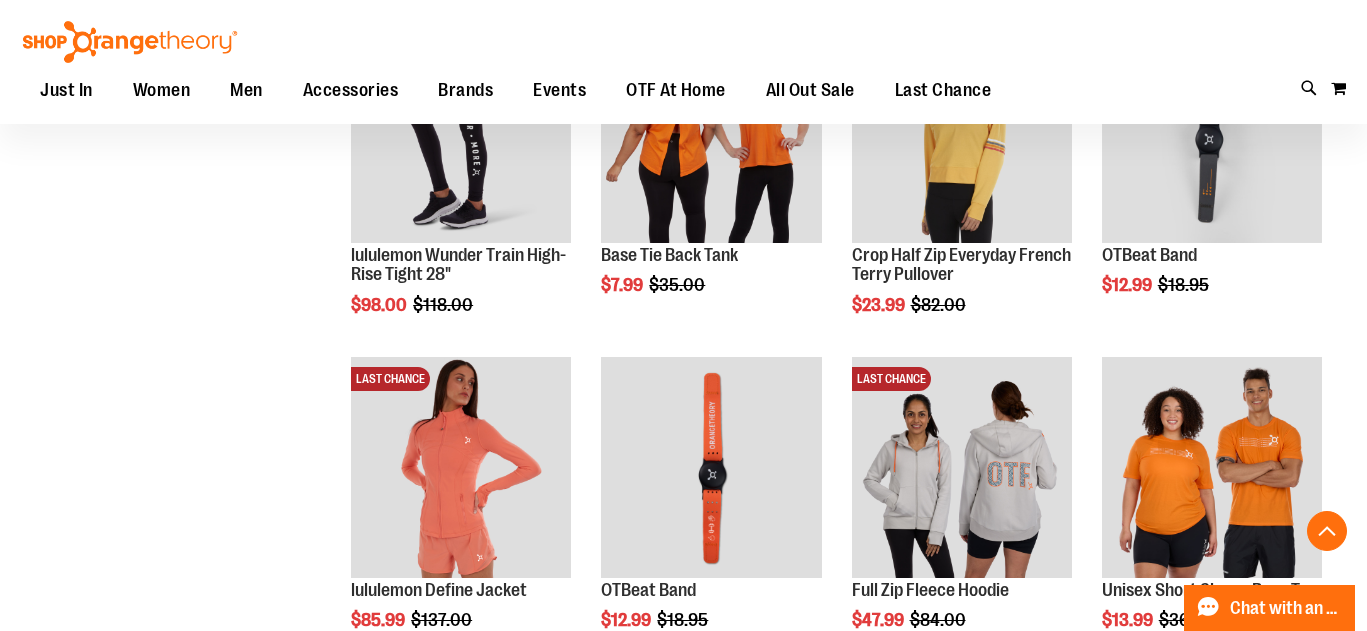 click at bounding box center (711, 467) 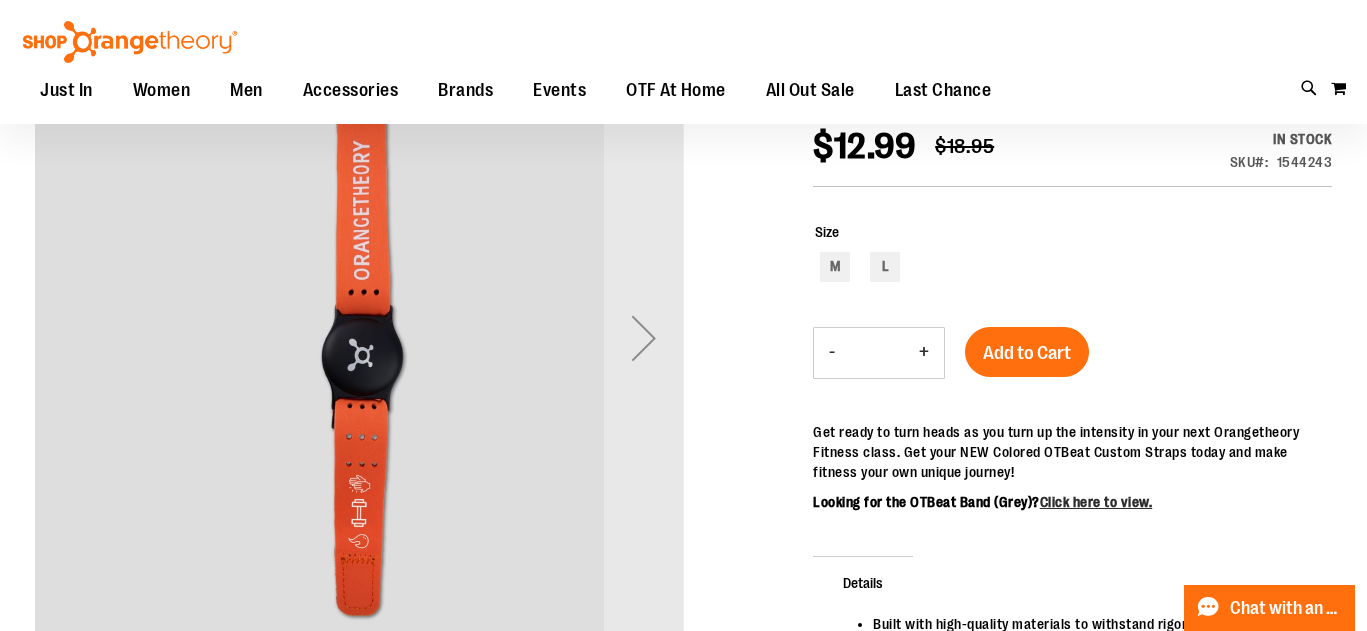 scroll, scrollTop: 273, scrollLeft: 0, axis: vertical 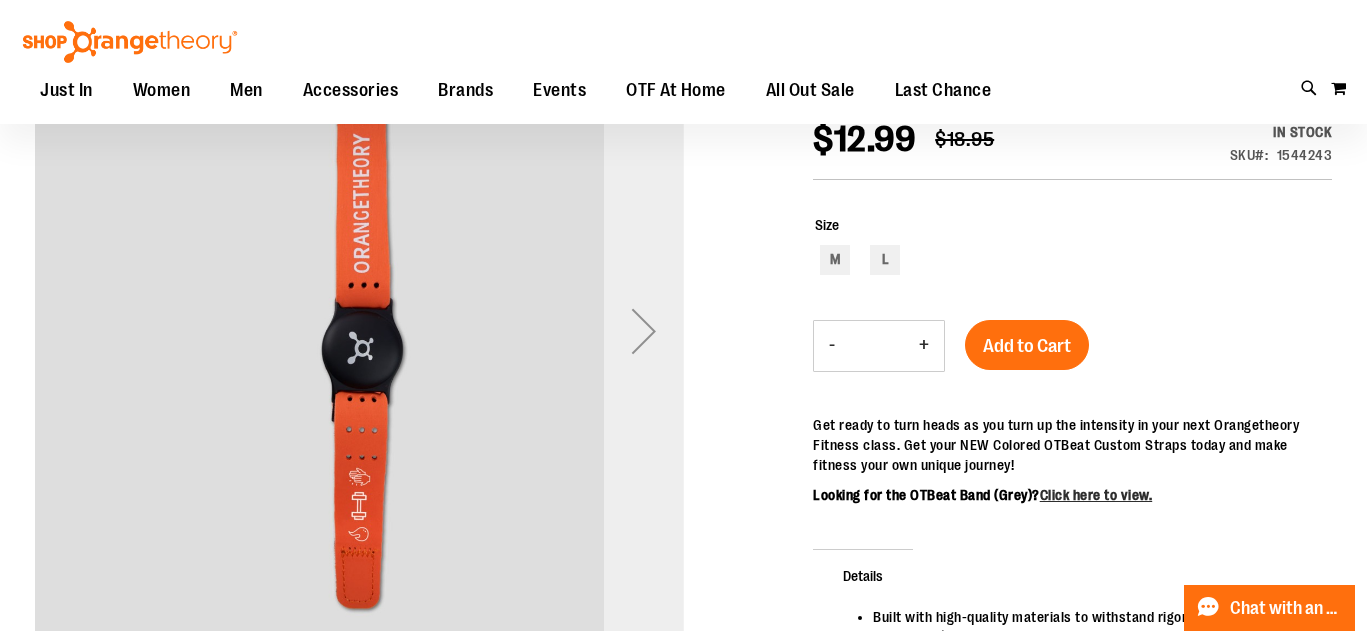 click at bounding box center (644, 331) 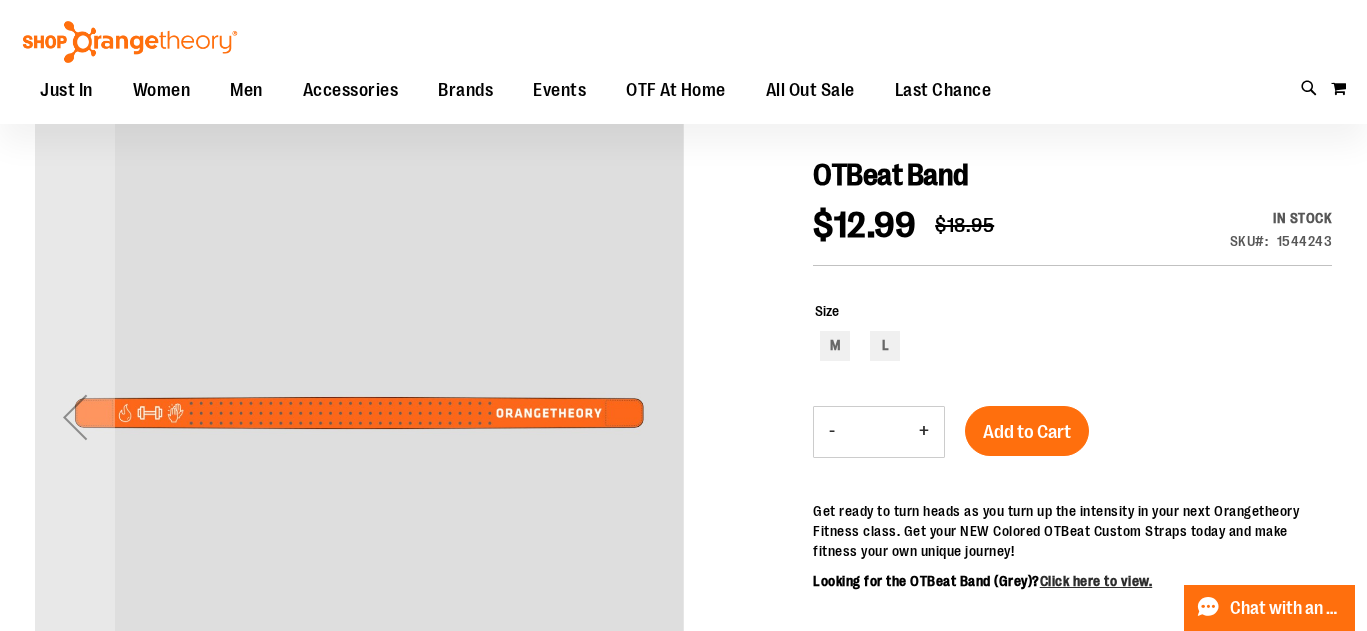 scroll, scrollTop: 204, scrollLeft: 0, axis: vertical 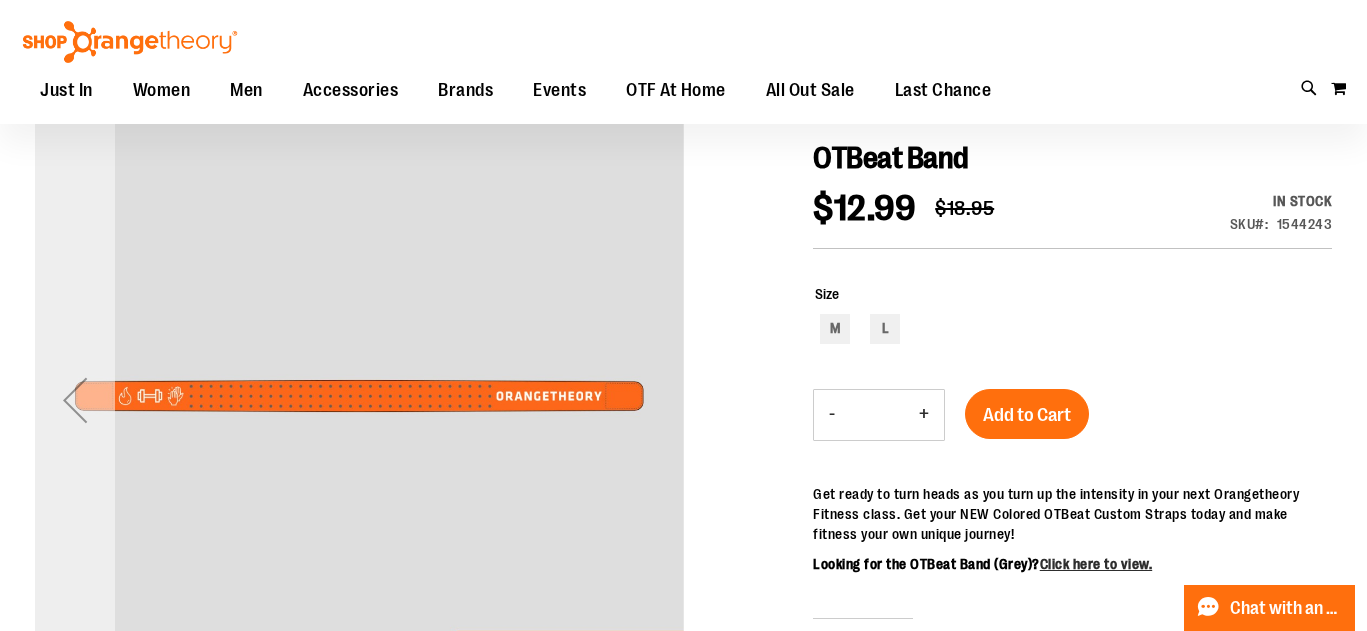 click at bounding box center [75, 400] 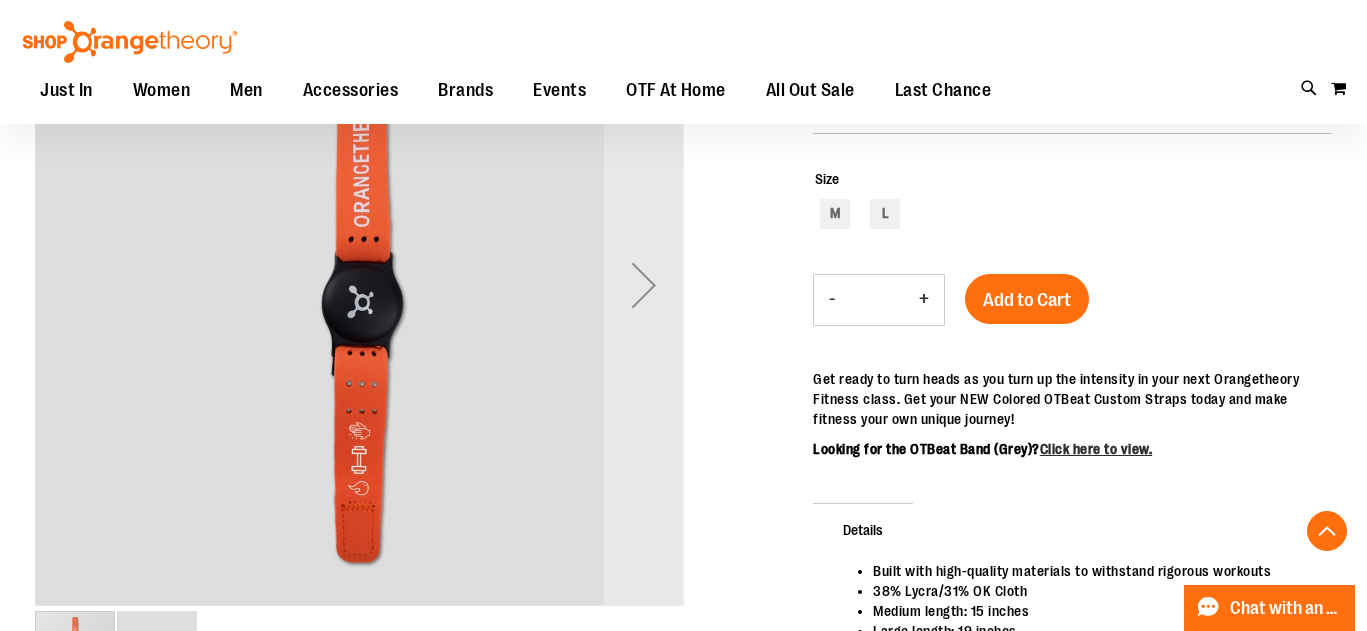scroll, scrollTop: 343, scrollLeft: 0, axis: vertical 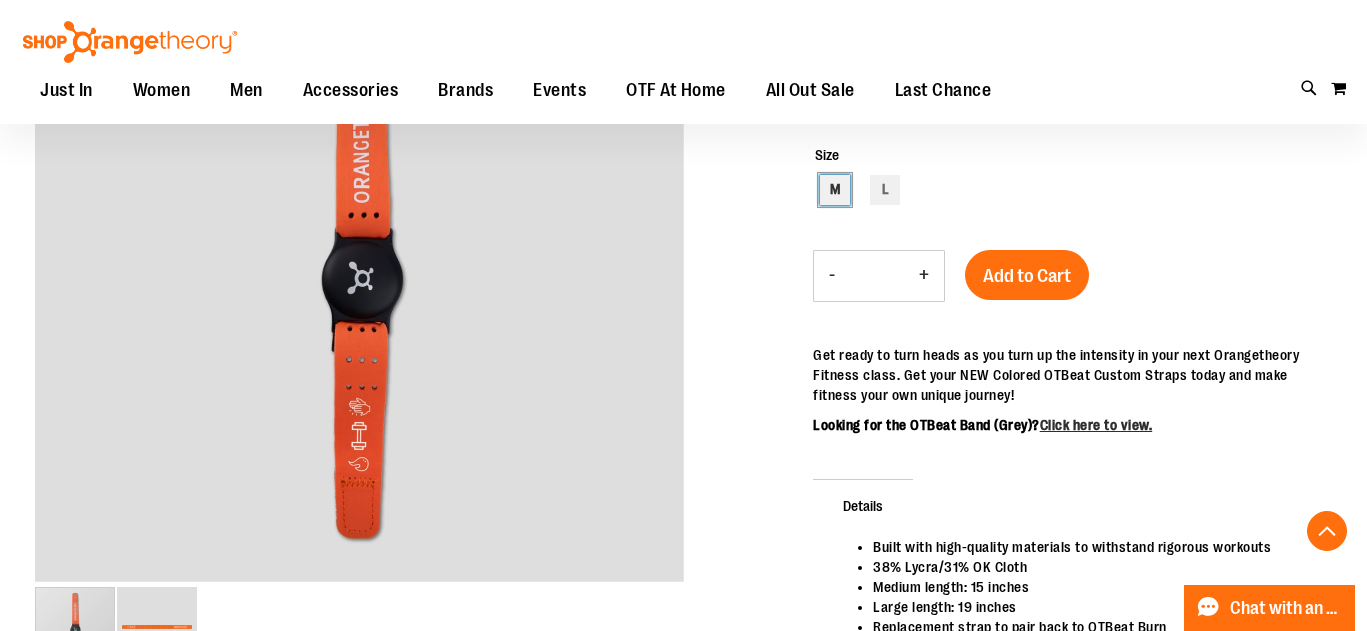 click on "M" at bounding box center [835, 190] 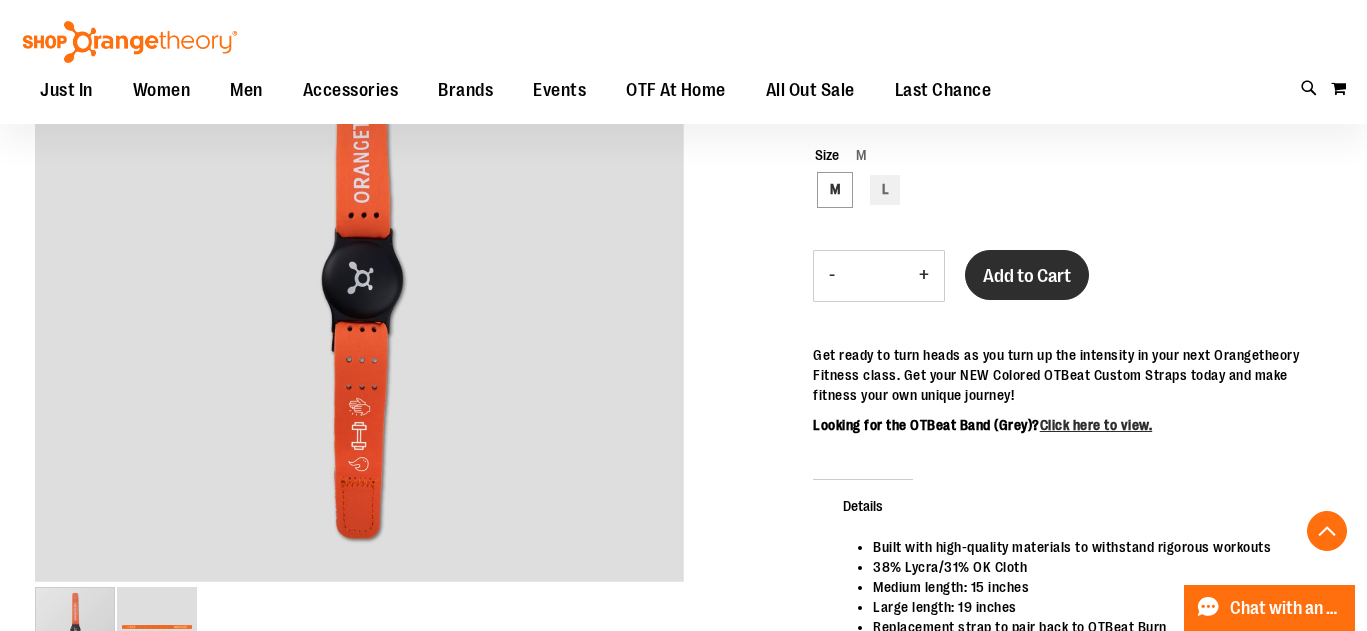 click on "Add to Cart" at bounding box center (1027, 276) 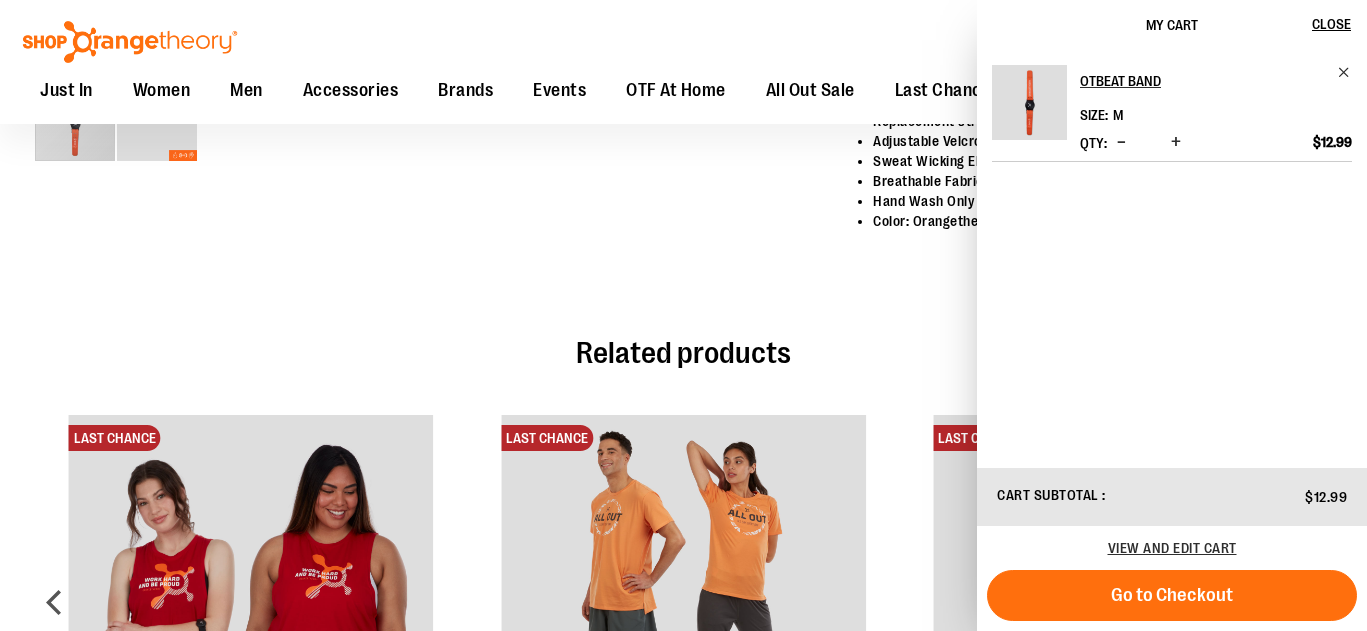 scroll, scrollTop: 853, scrollLeft: 0, axis: vertical 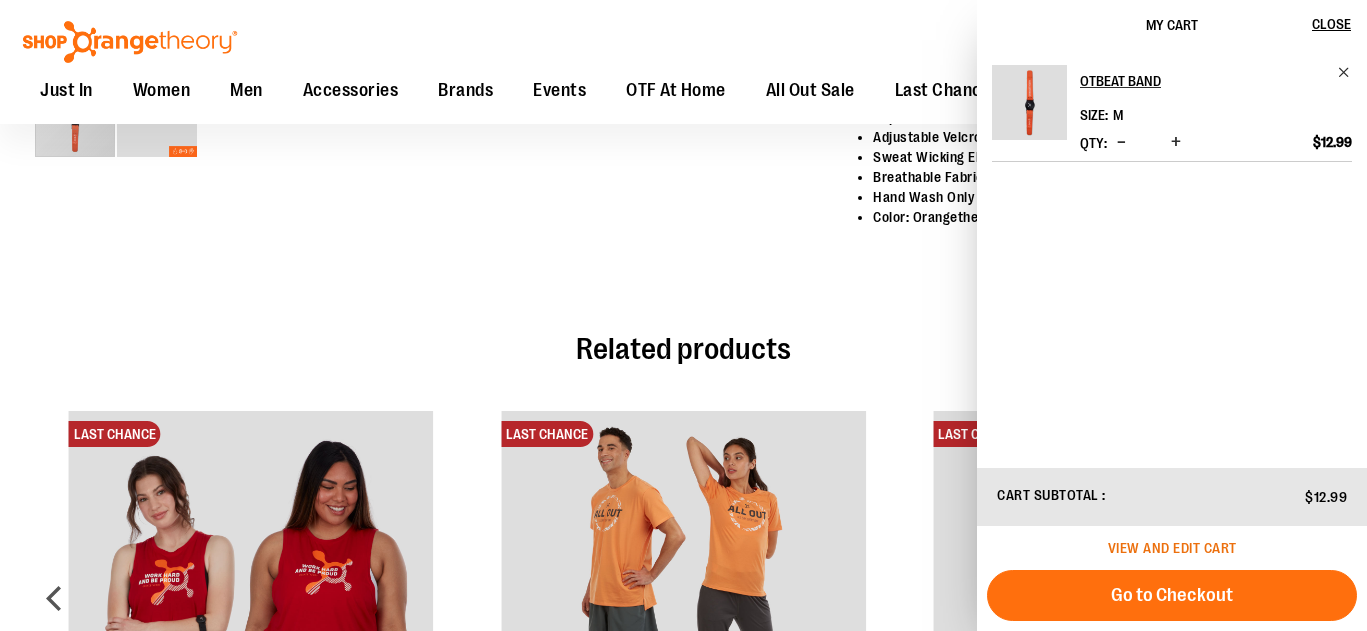 click on "View and edit cart" at bounding box center (1172, 548) 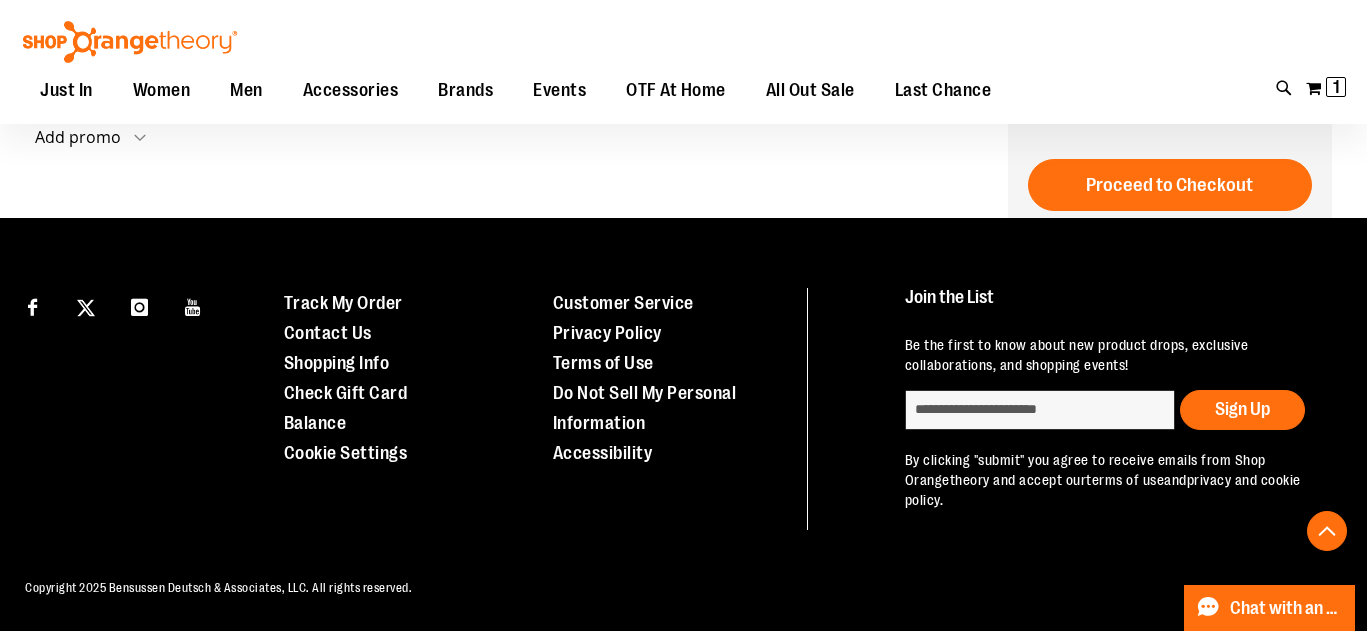 scroll, scrollTop: 0, scrollLeft: 0, axis: both 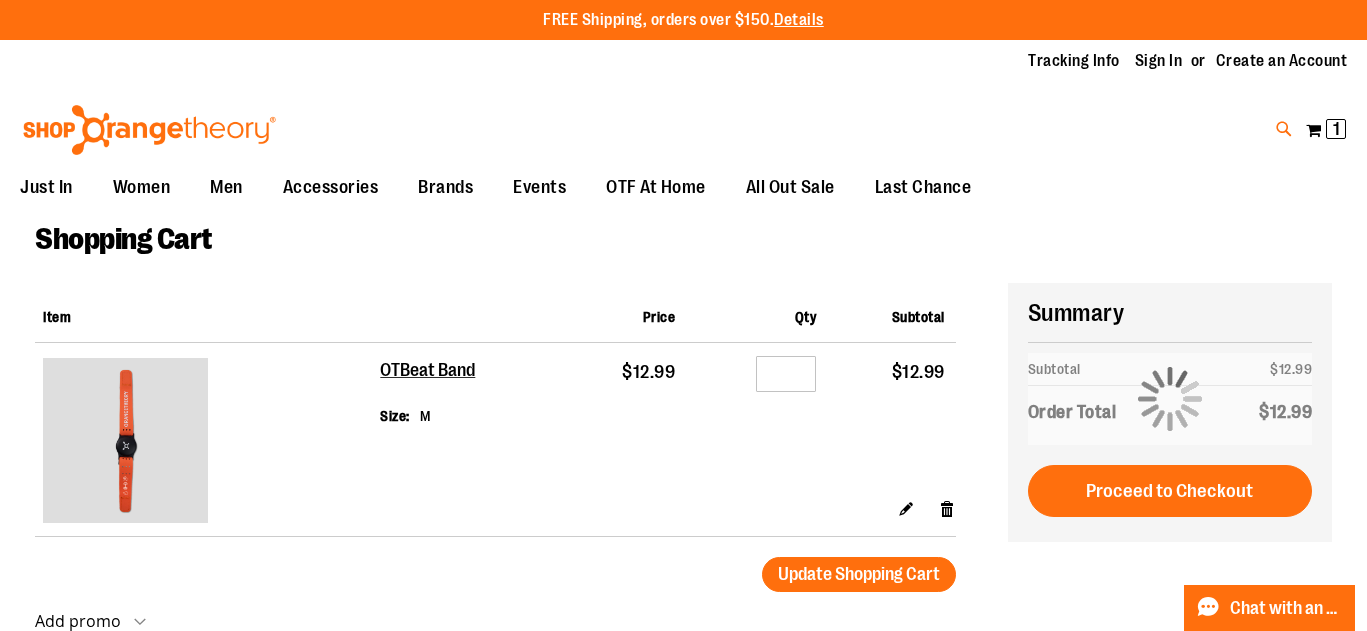click at bounding box center (1284, 129) 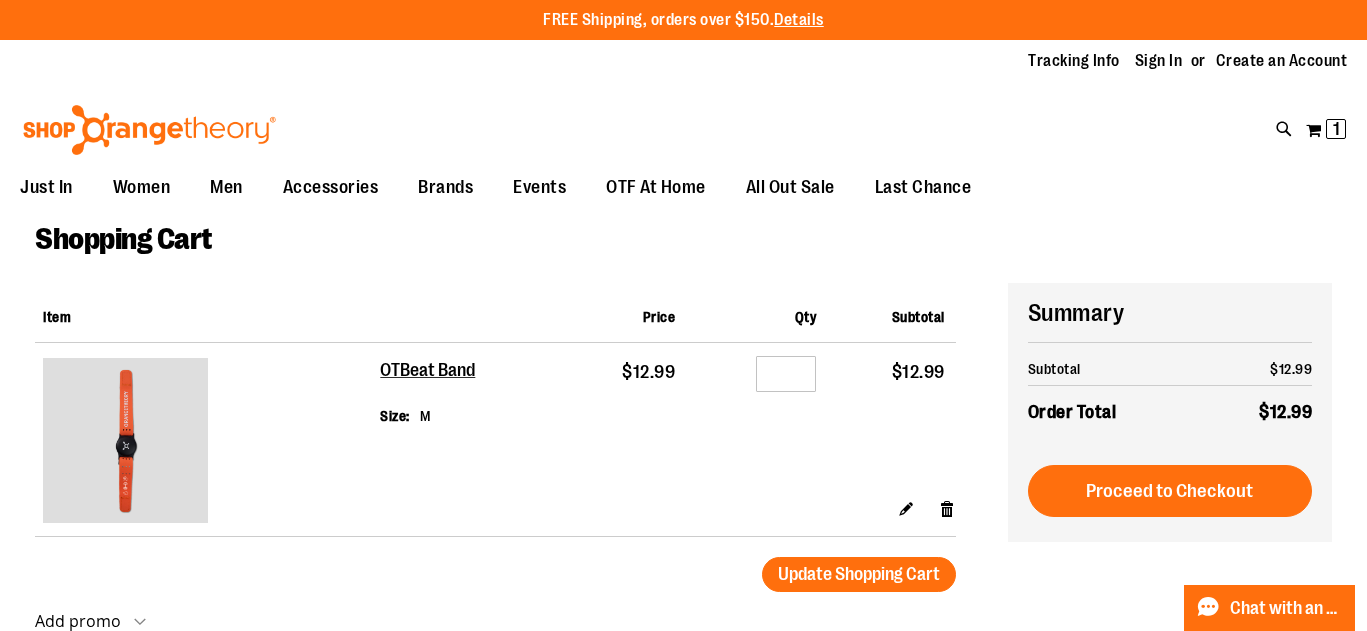click on "Search" at bounding box center (683, 113) 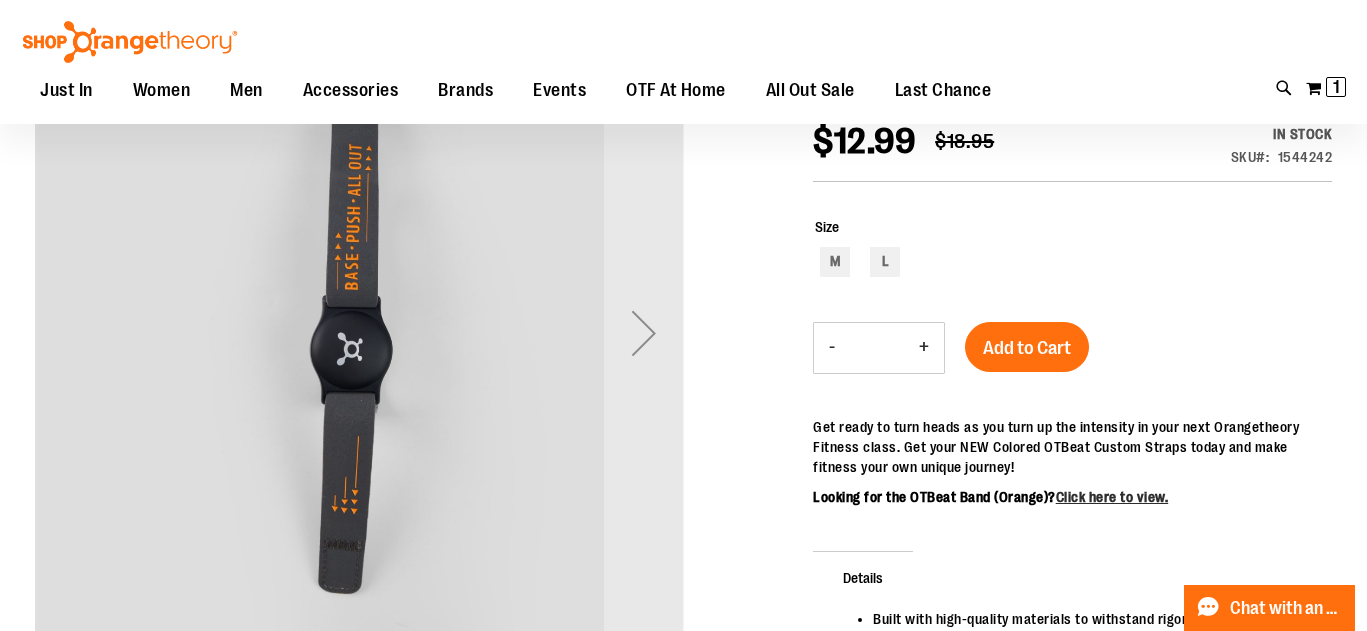 scroll, scrollTop: 269, scrollLeft: 0, axis: vertical 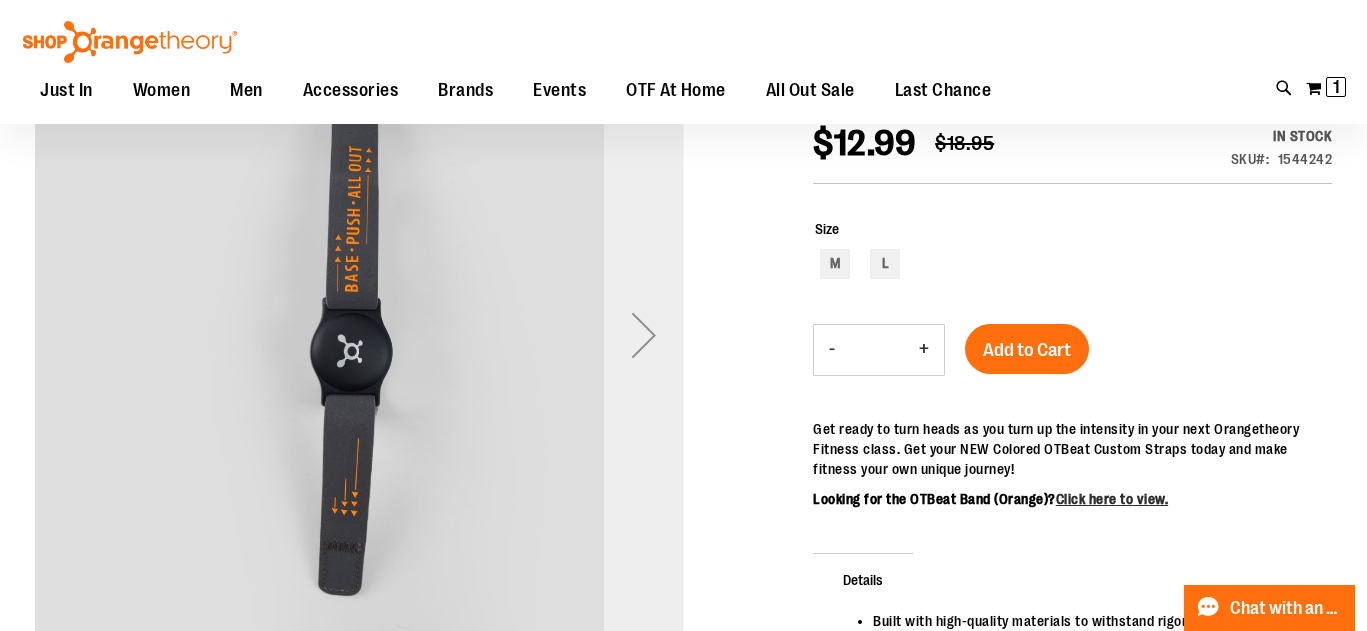 click at bounding box center (644, 335) 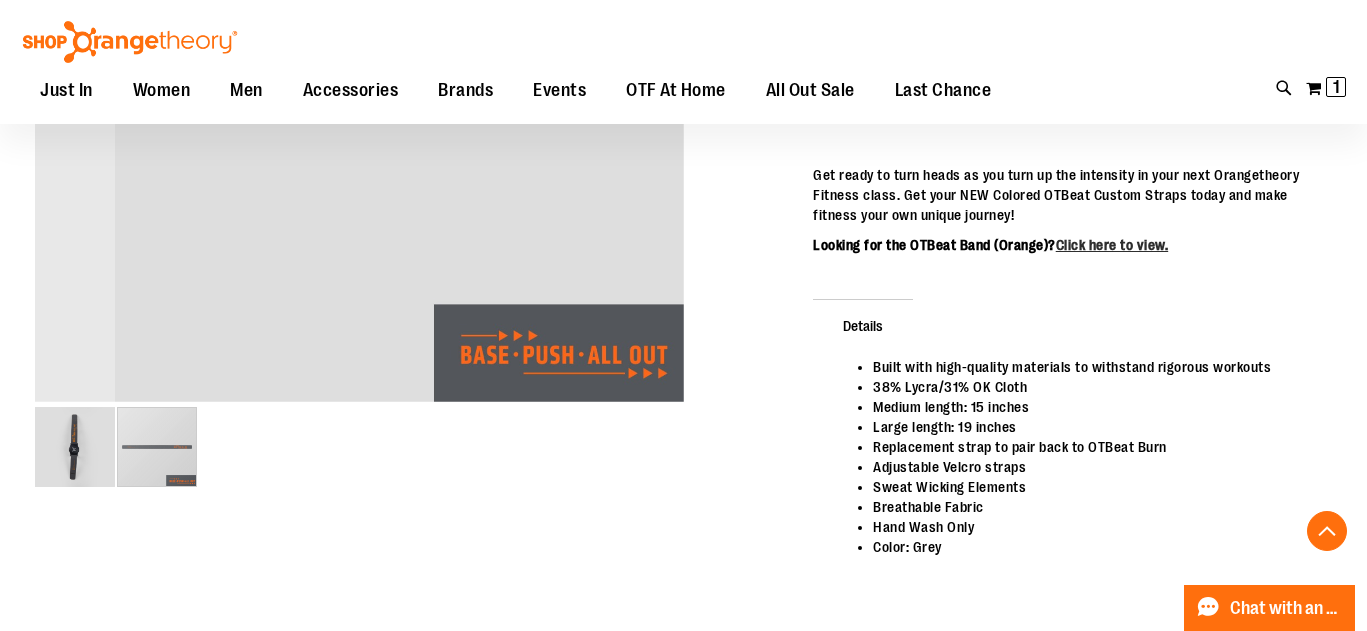 scroll, scrollTop: 540, scrollLeft: 0, axis: vertical 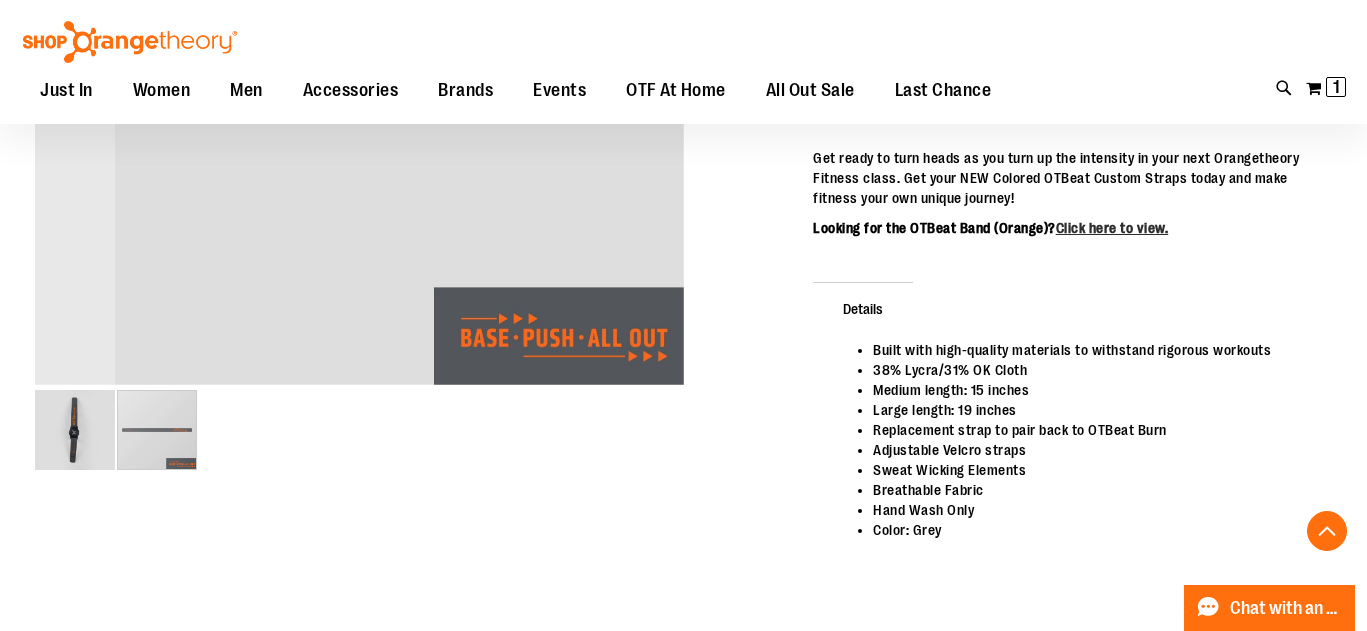 click at bounding box center [157, 430] 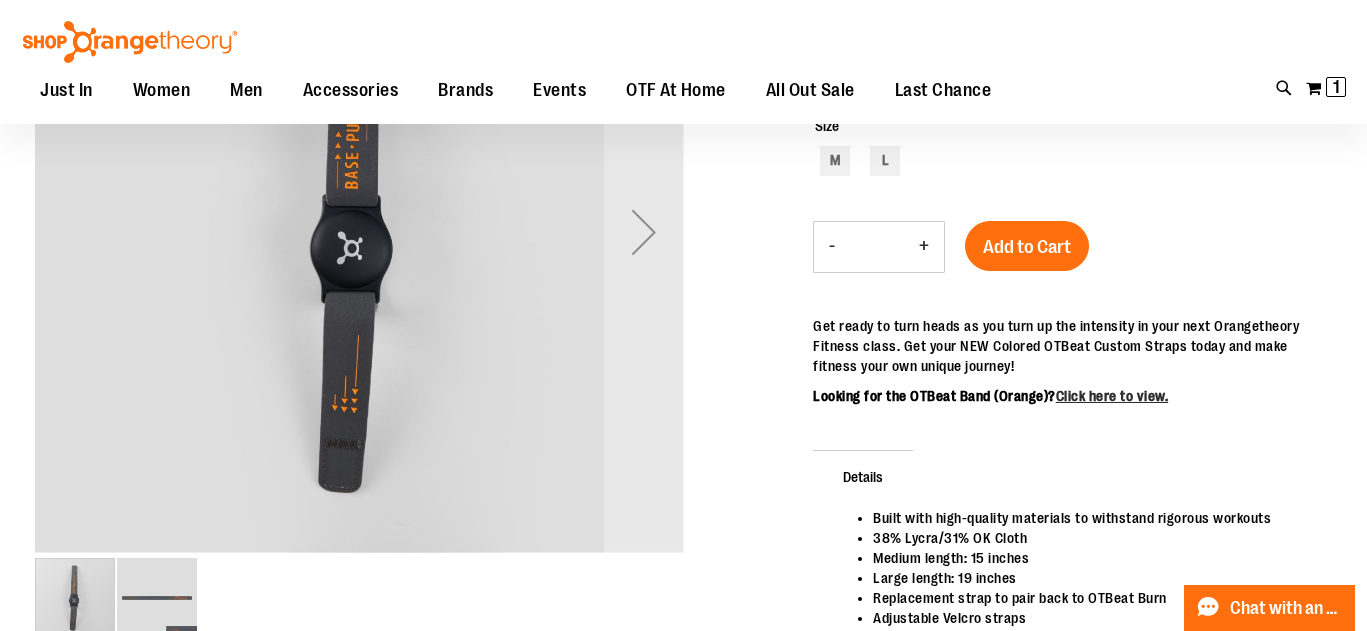 scroll, scrollTop: 193, scrollLeft: 0, axis: vertical 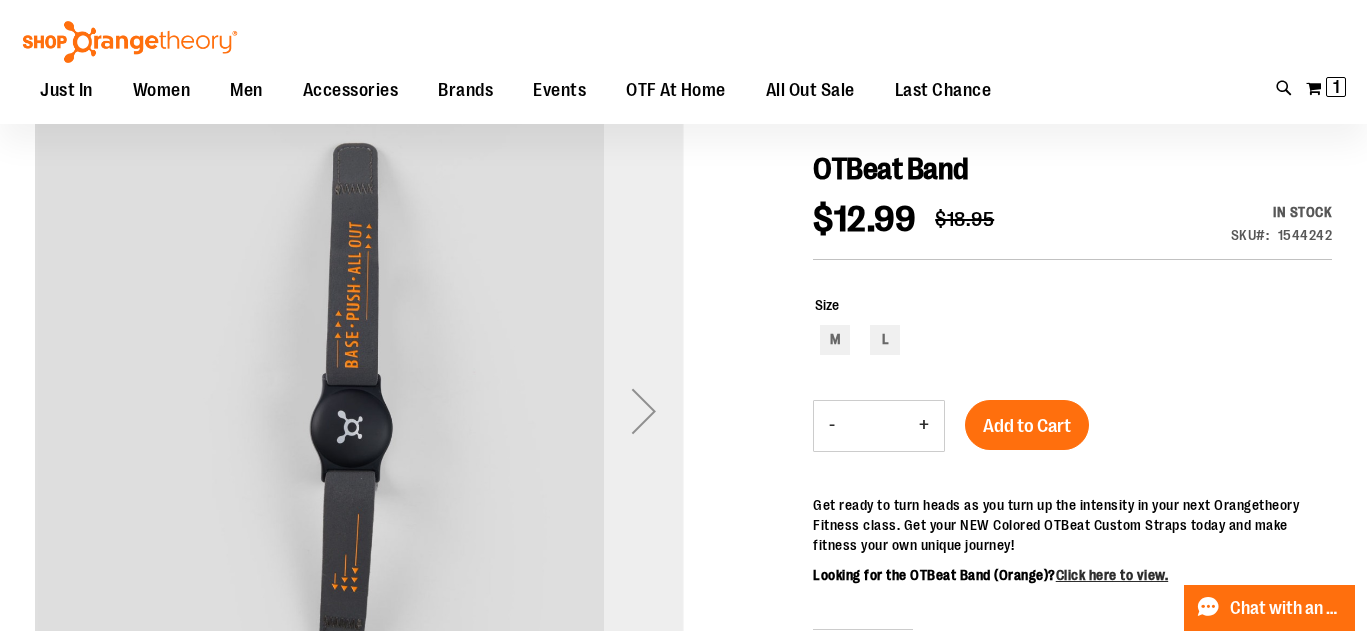 click at bounding box center (644, 411) 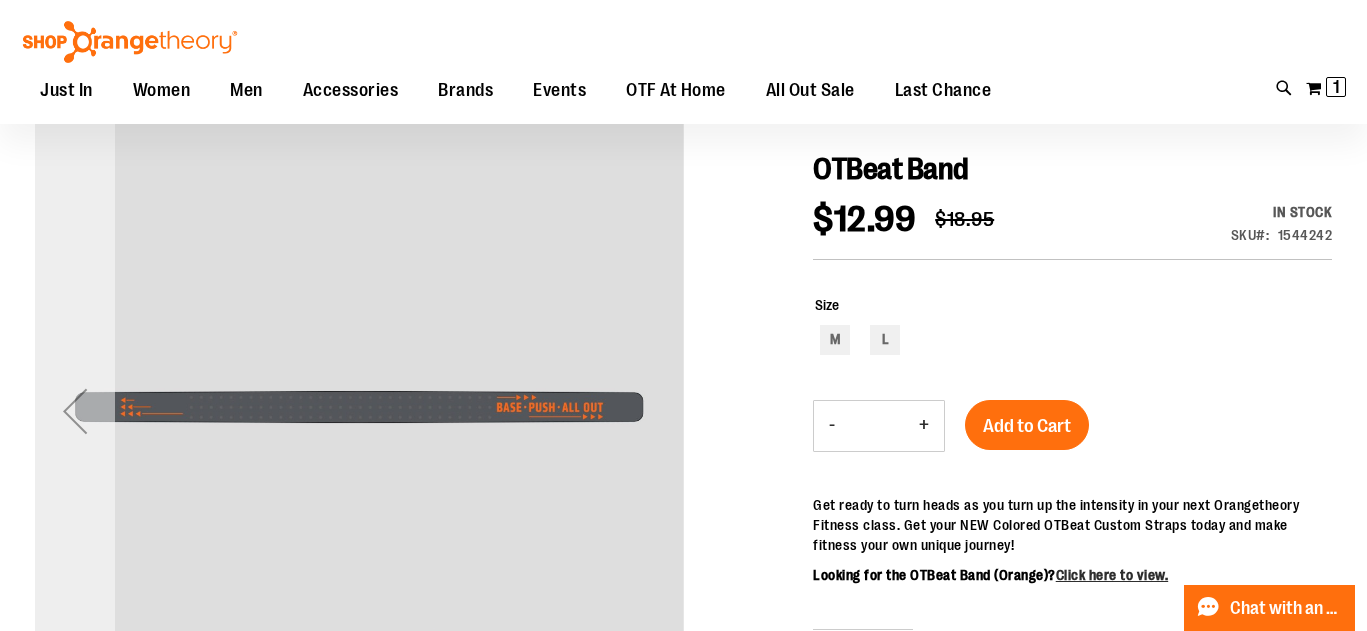 click at bounding box center [75, 411] 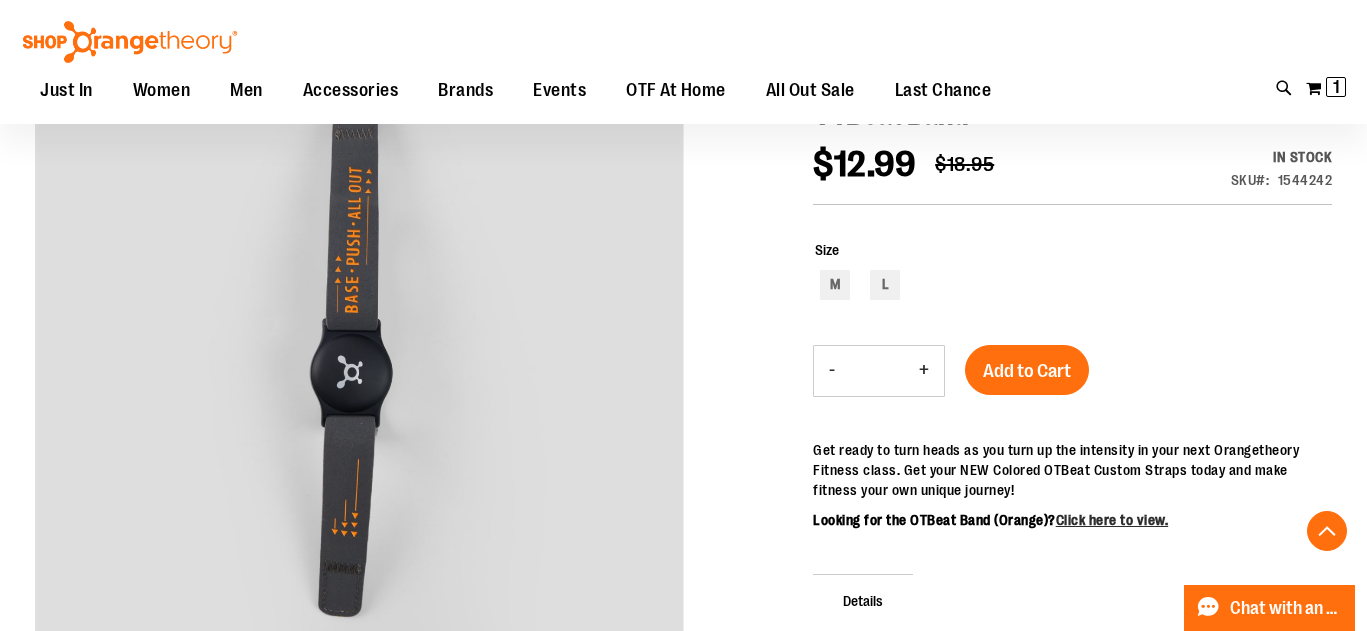scroll, scrollTop: 211, scrollLeft: 0, axis: vertical 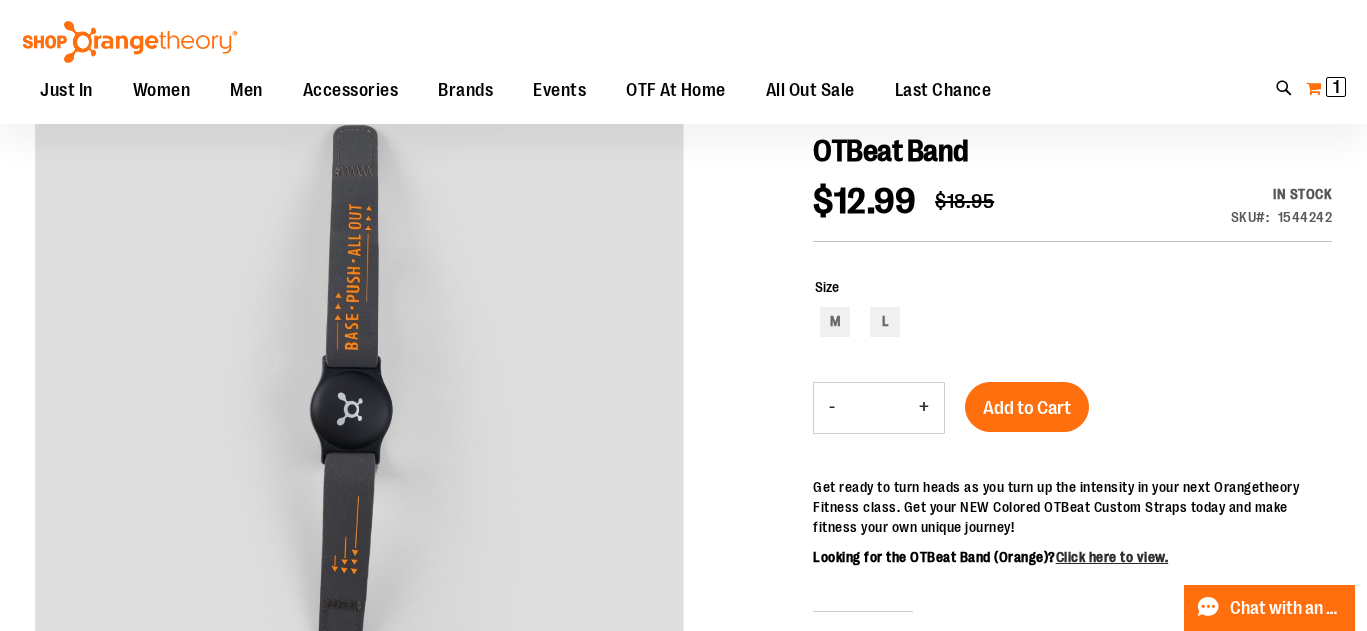 click on "1
1
items" at bounding box center (1336, 87) 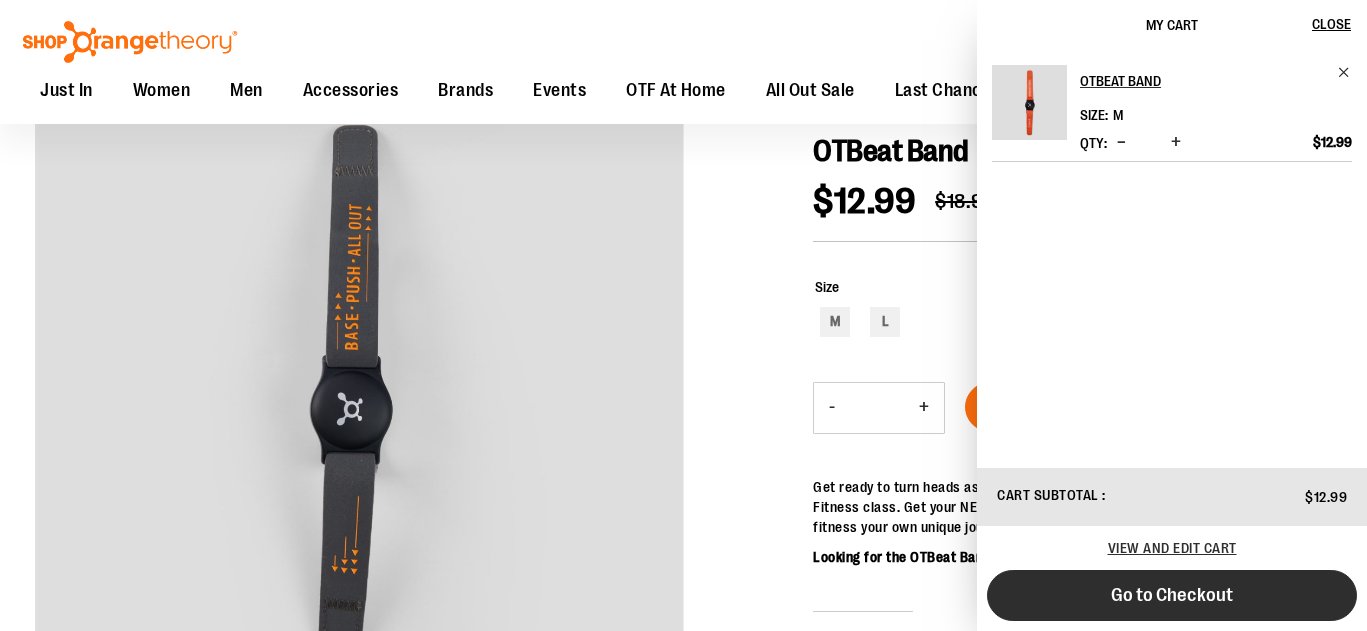 click on "Go to Checkout" at bounding box center [1172, 595] 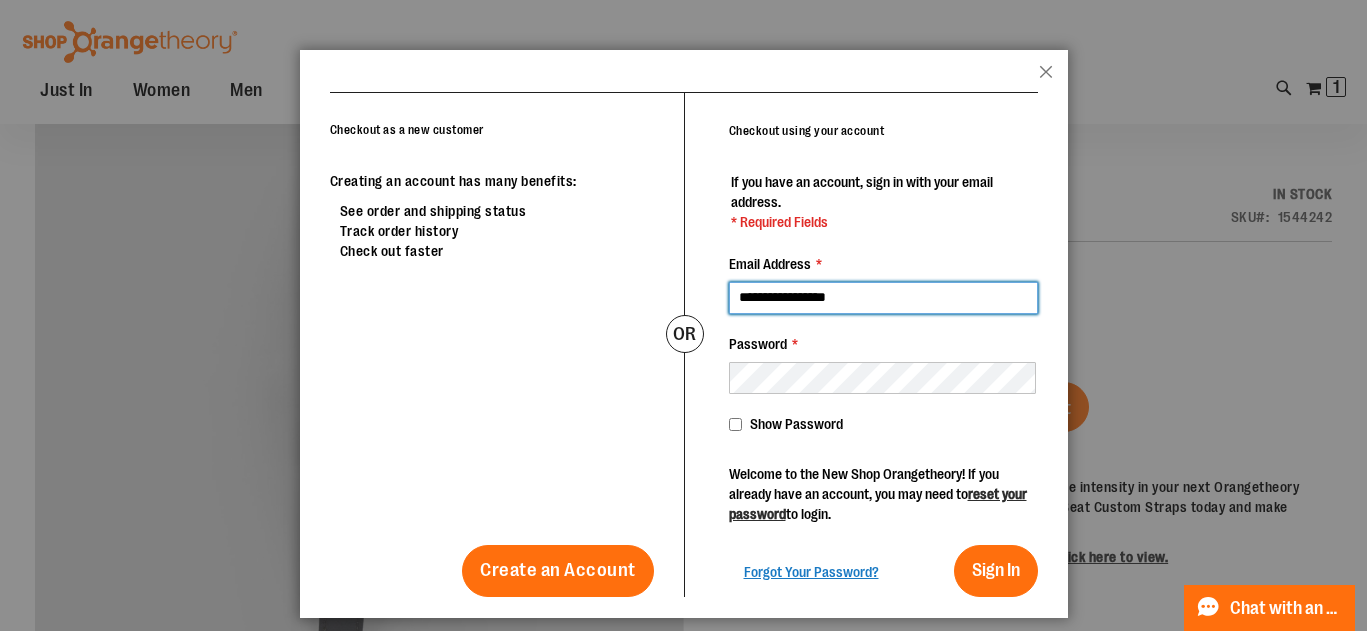 drag, startPoint x: 892, startPoint y: 294, endPoint x: 754, endPoint y: 300, distance: 138.13037 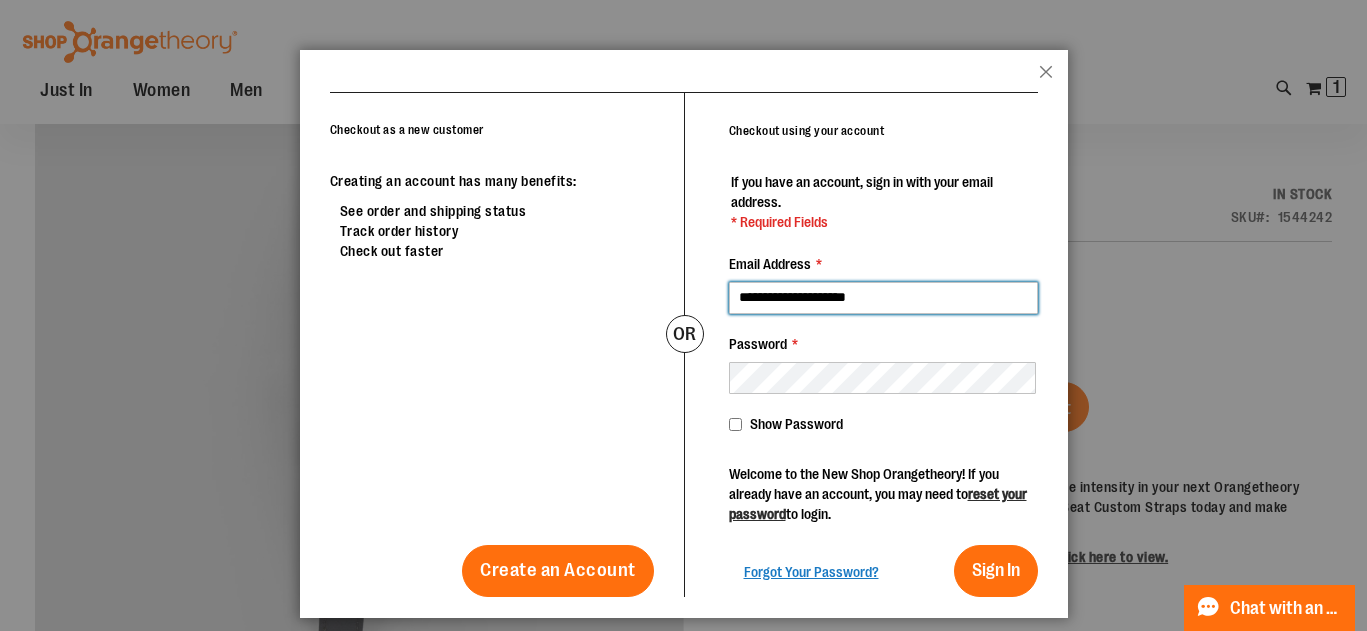 drag, startPoint x: 891, startPoint y: 302, endPoint x: 651, endPoint y: 304, distance: 240.00833 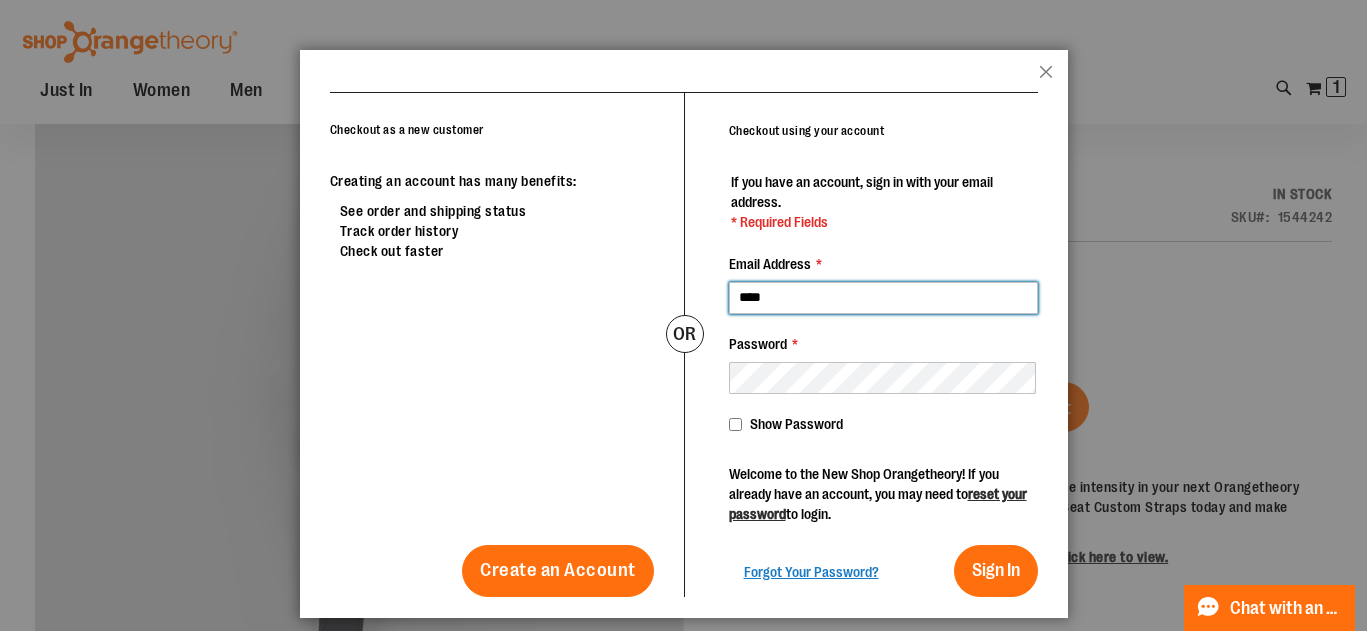 type on "**********" 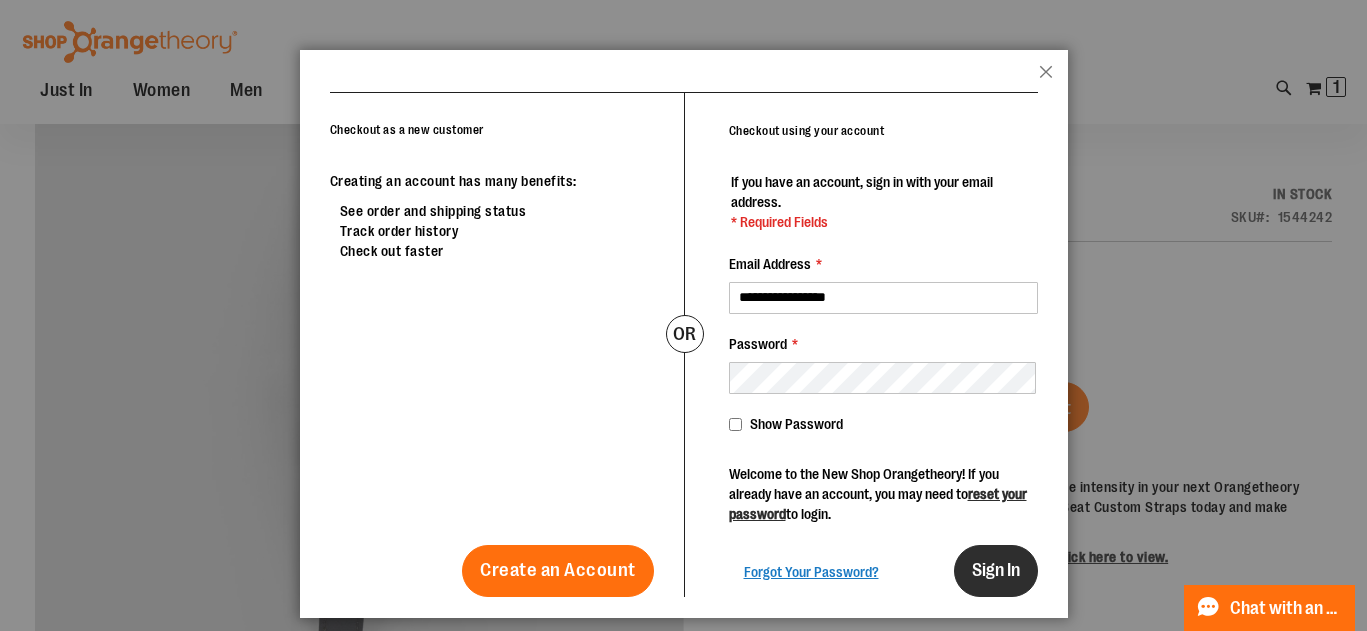 click on "Sign In" at bounding box center [996, 570] 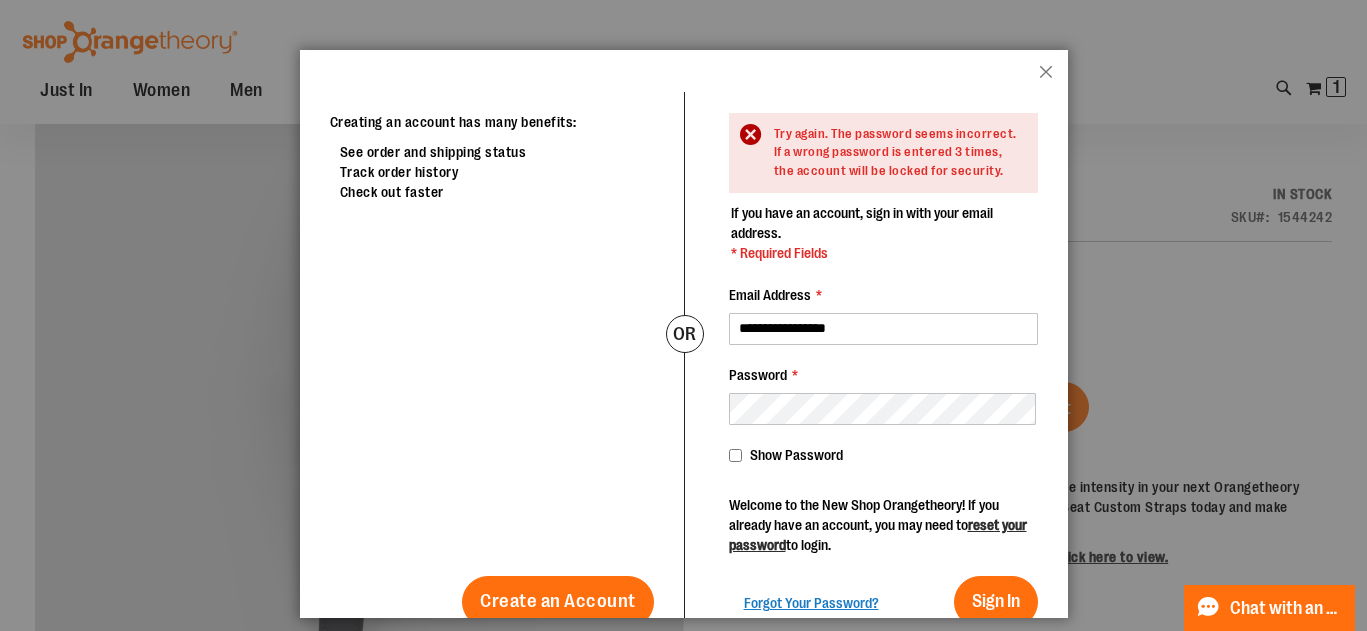 scroll, scrollTop: 95, scrollLeft: 0, axis: vertical 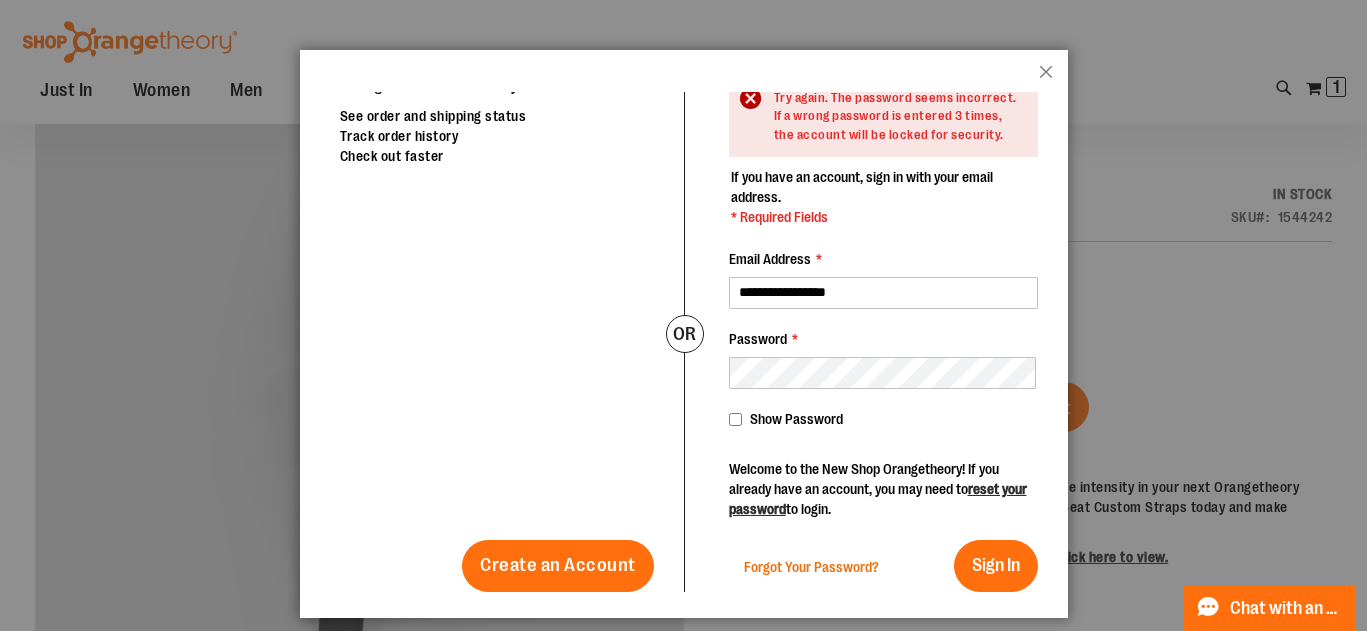 click on "Forgot Your Password?" at bounding box center (811, 567) 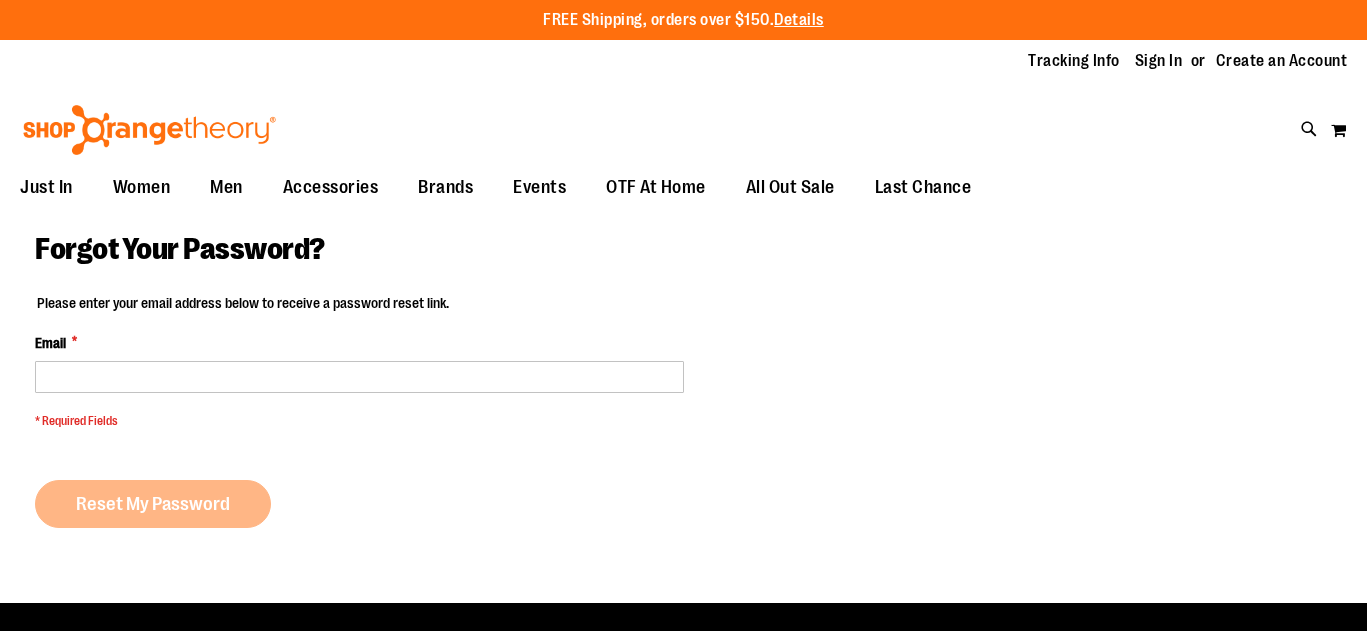 scroll, scrollTop: 0, scrollLeft: 0, axis: both 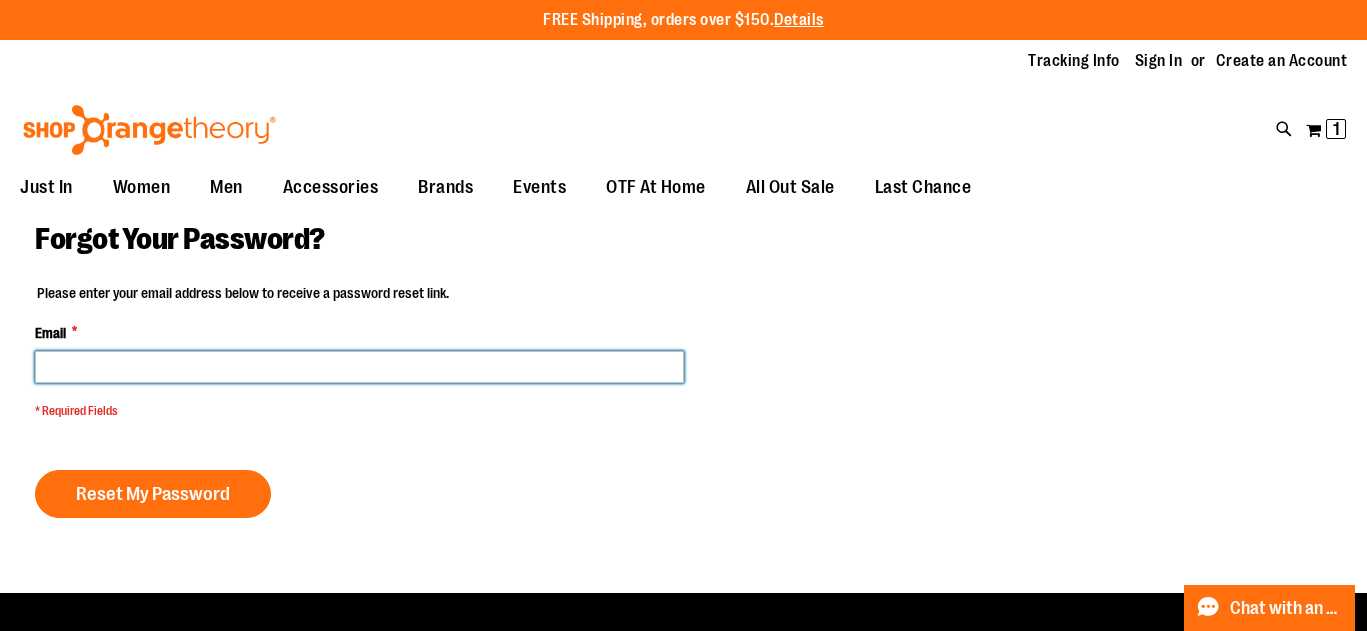 click on "Email *" at bounding box center [359, 367] 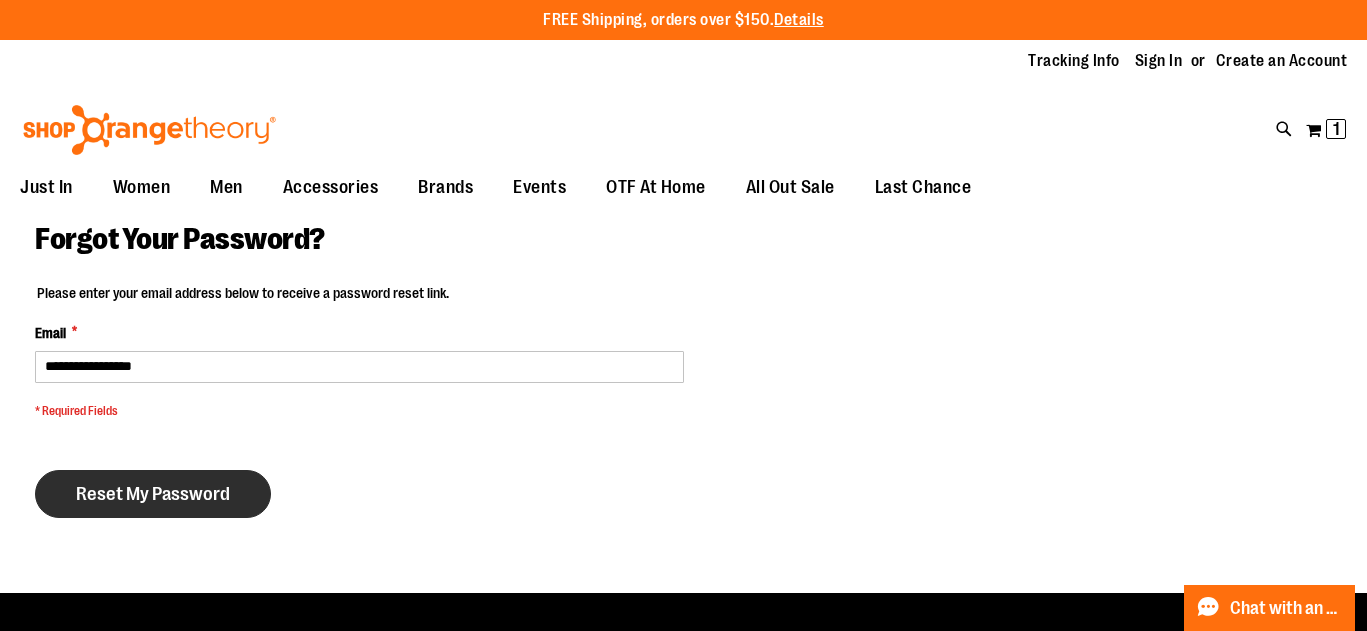 click on "Reset My Password" at bounding box center [153, 494] 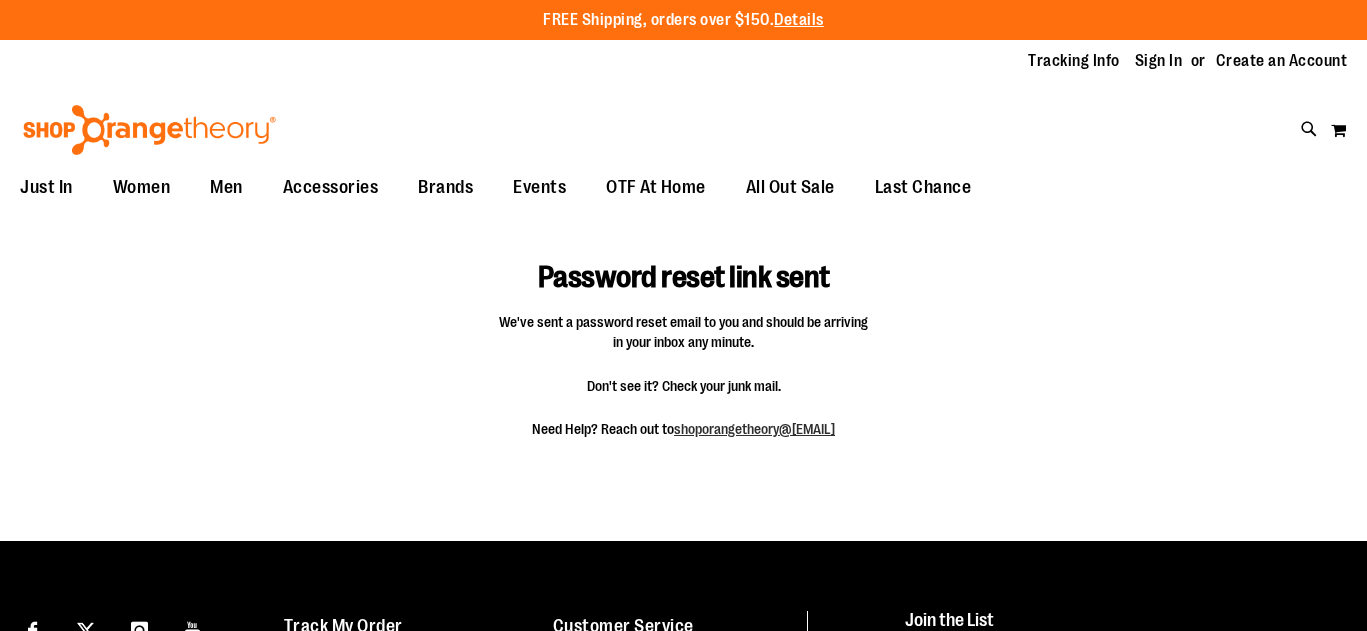 scroll, scrollTop: 0, scrollLeft: 0, axis: both 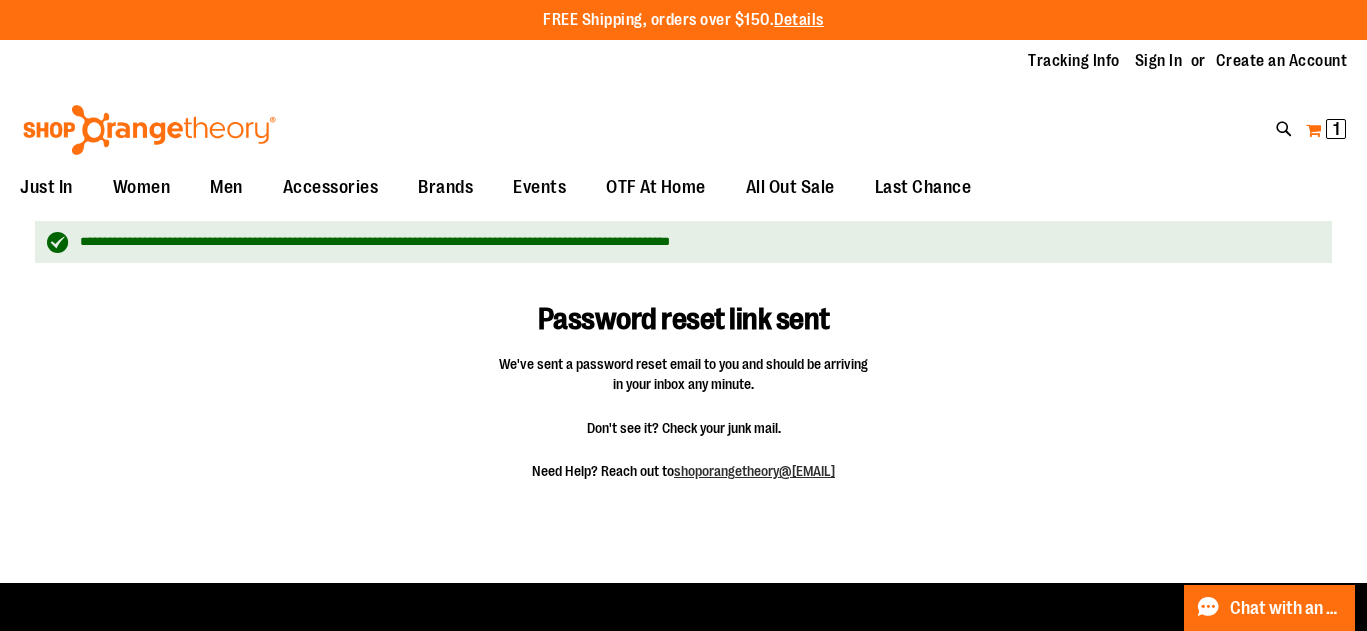 click on "1
1
items" at bounding box center (1336, 129) 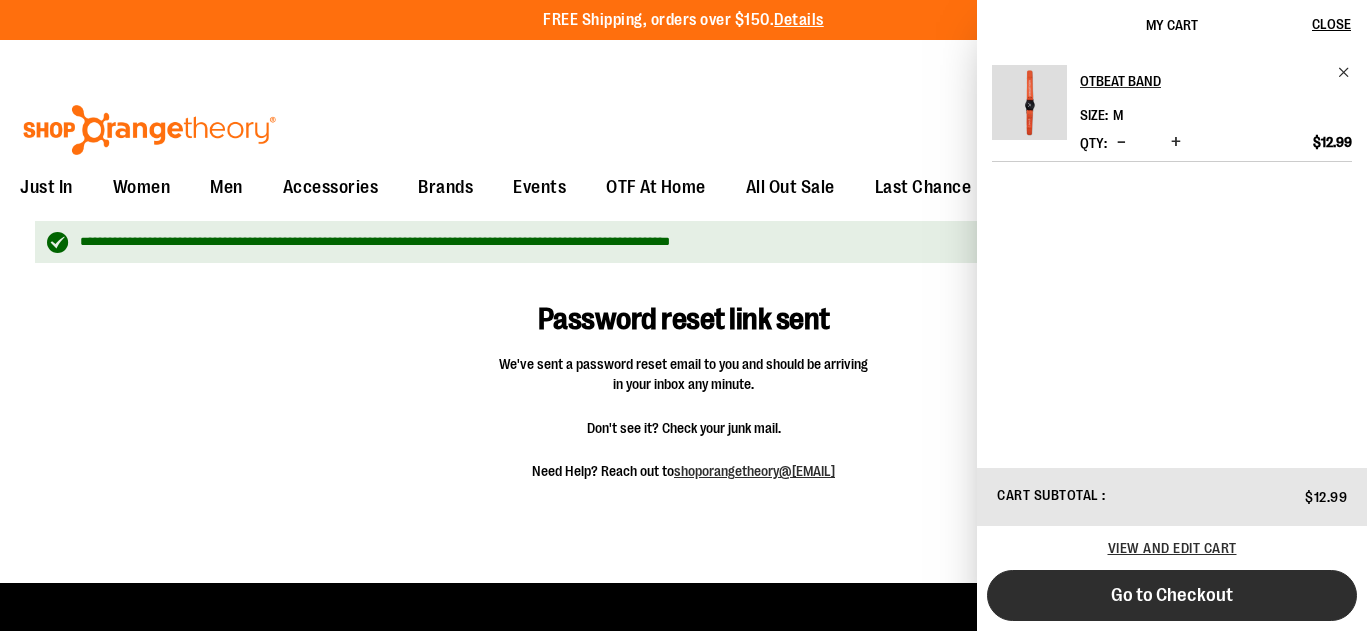 click on "Go to Checkout" at bounding box center [1172, 595] 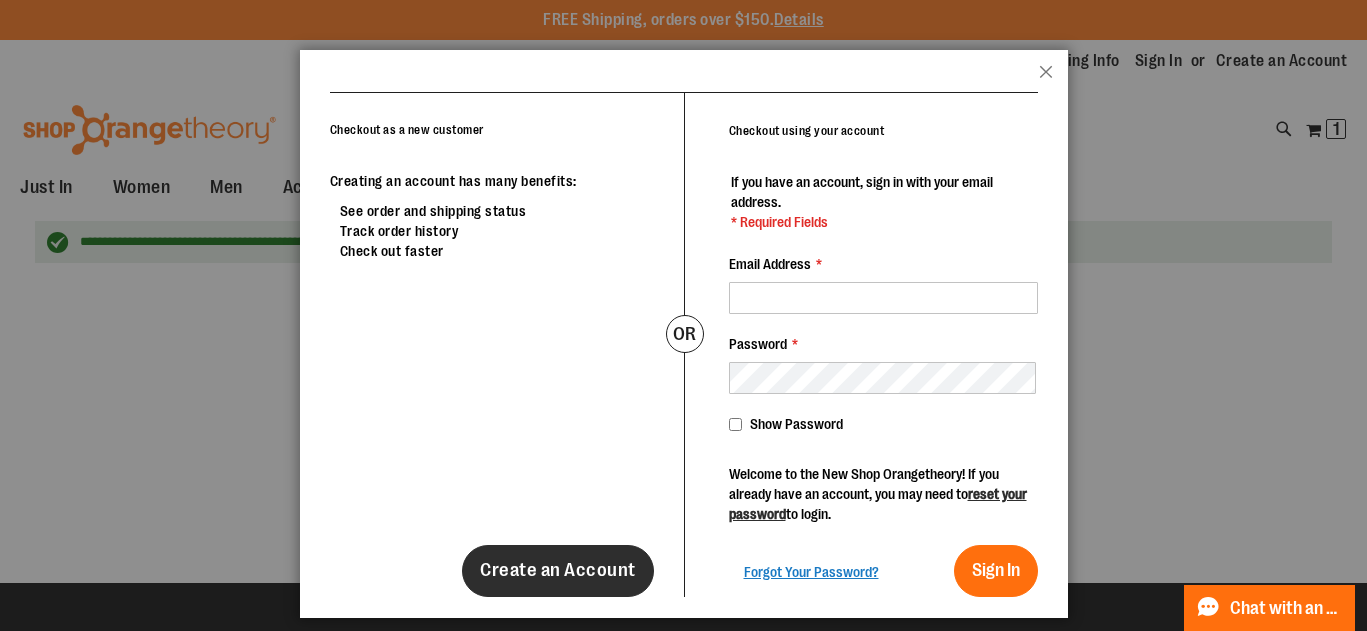click on "Create an Account" at bounding box center (558, 571) 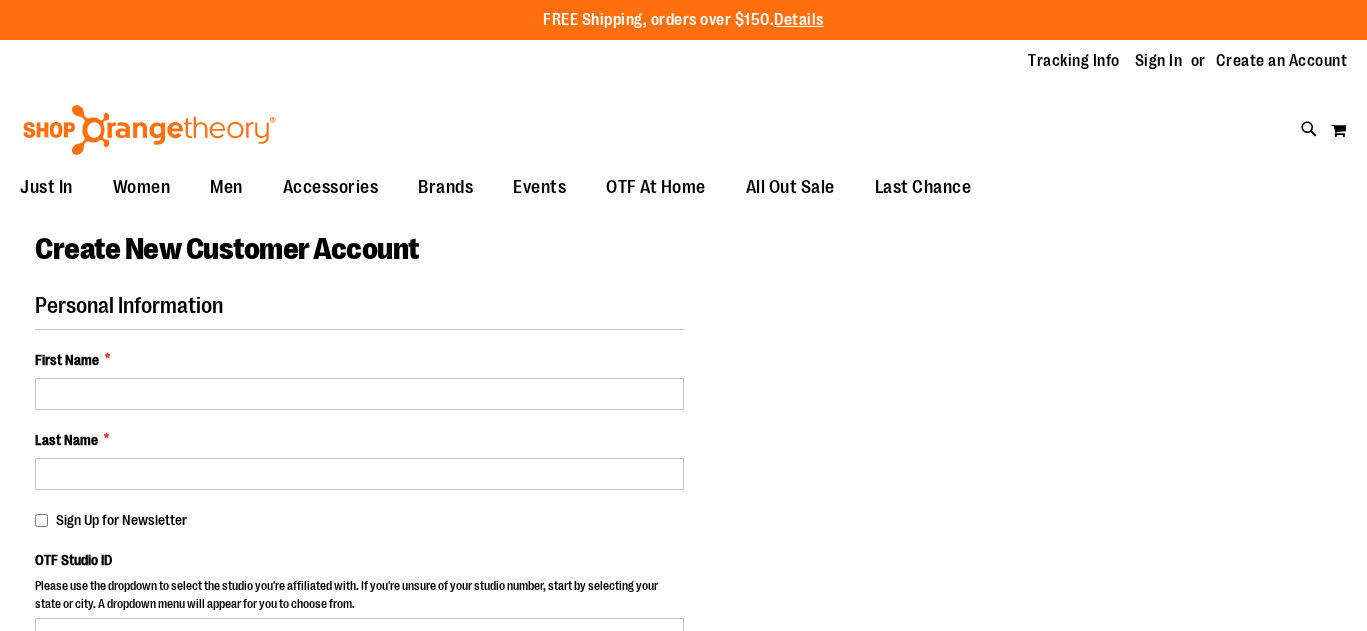 scroll, scrollTop: 0, scrollLeft: 0, axis: both 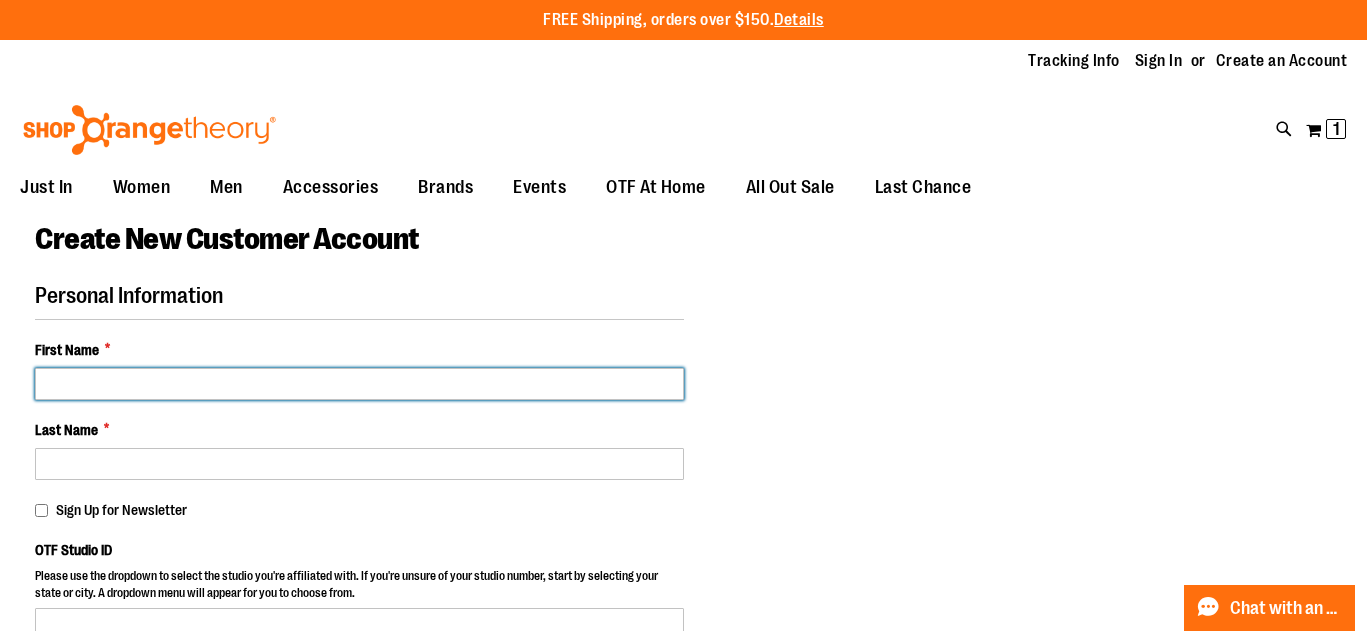 click on "First Name *" at bounding box center [359, 384] 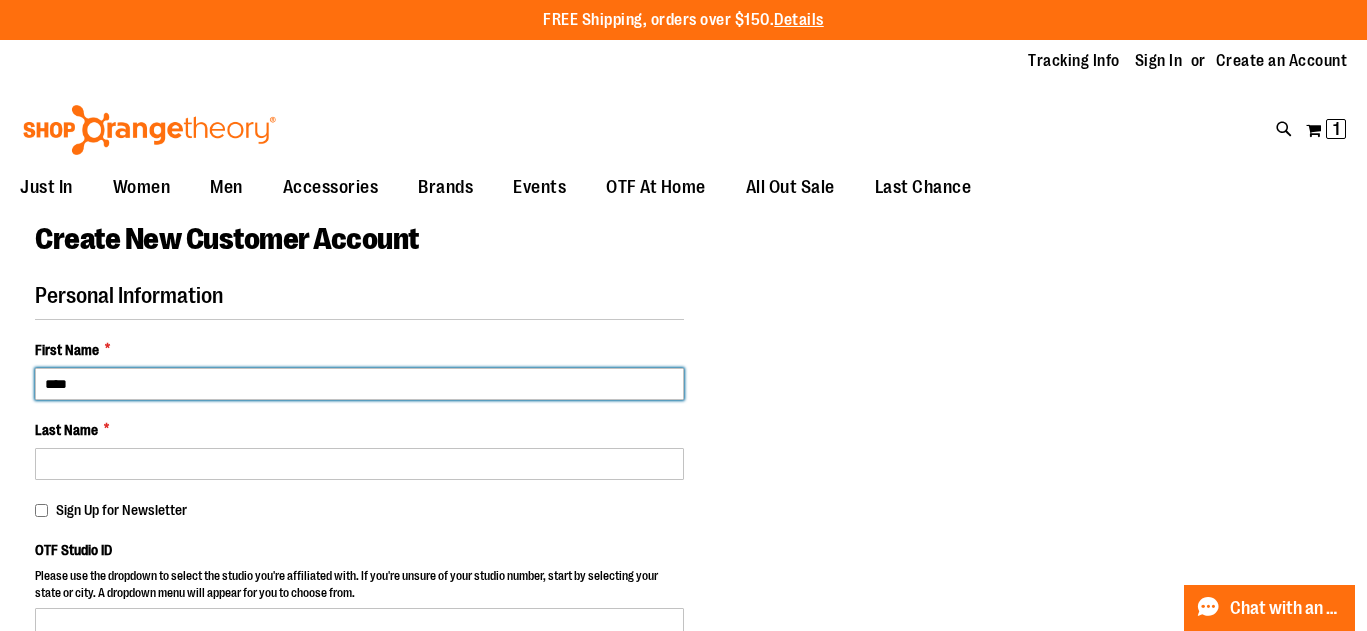 type on "****" 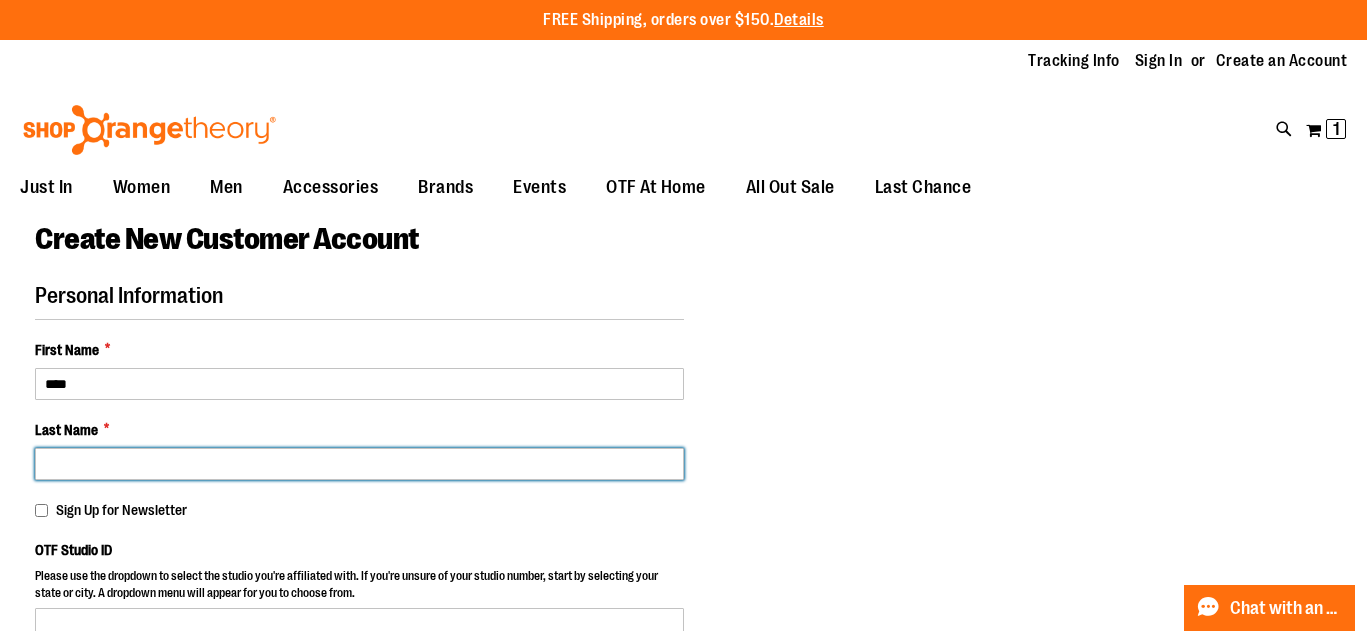 click on "Last Name *" at bounding box center (359, 464) 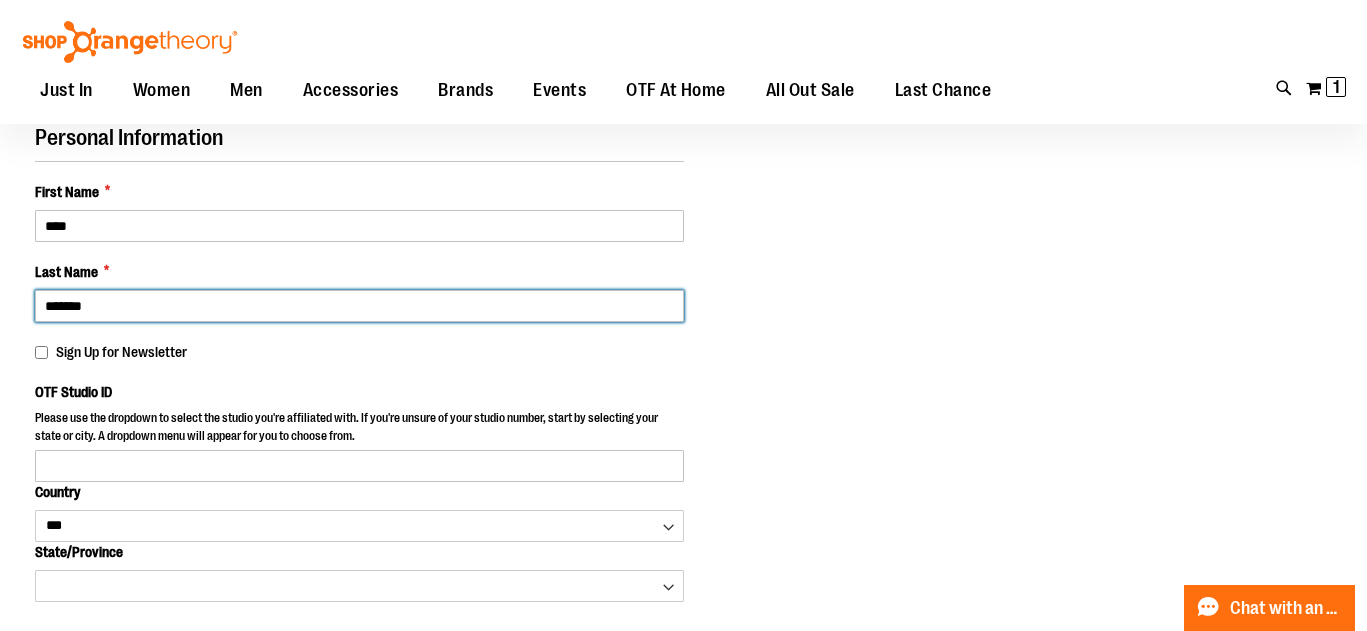 scroll, scrollTop: 160, scrollLeft: 0, axis: vertical 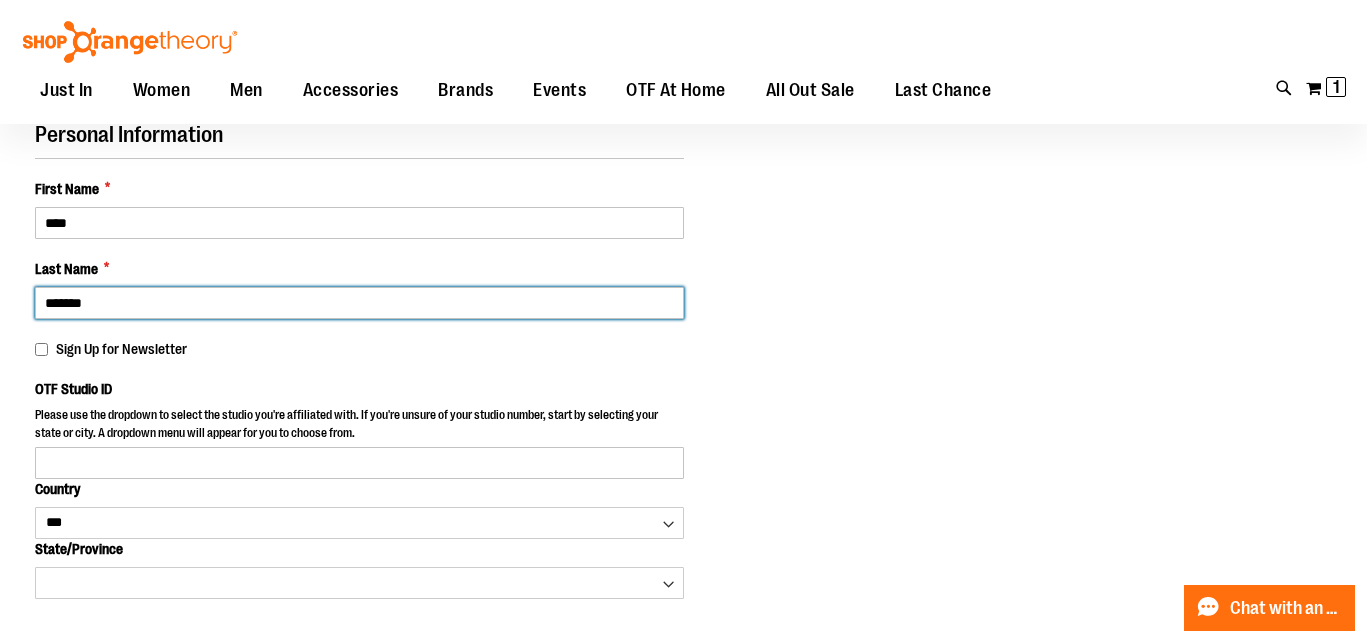 type on "*******" 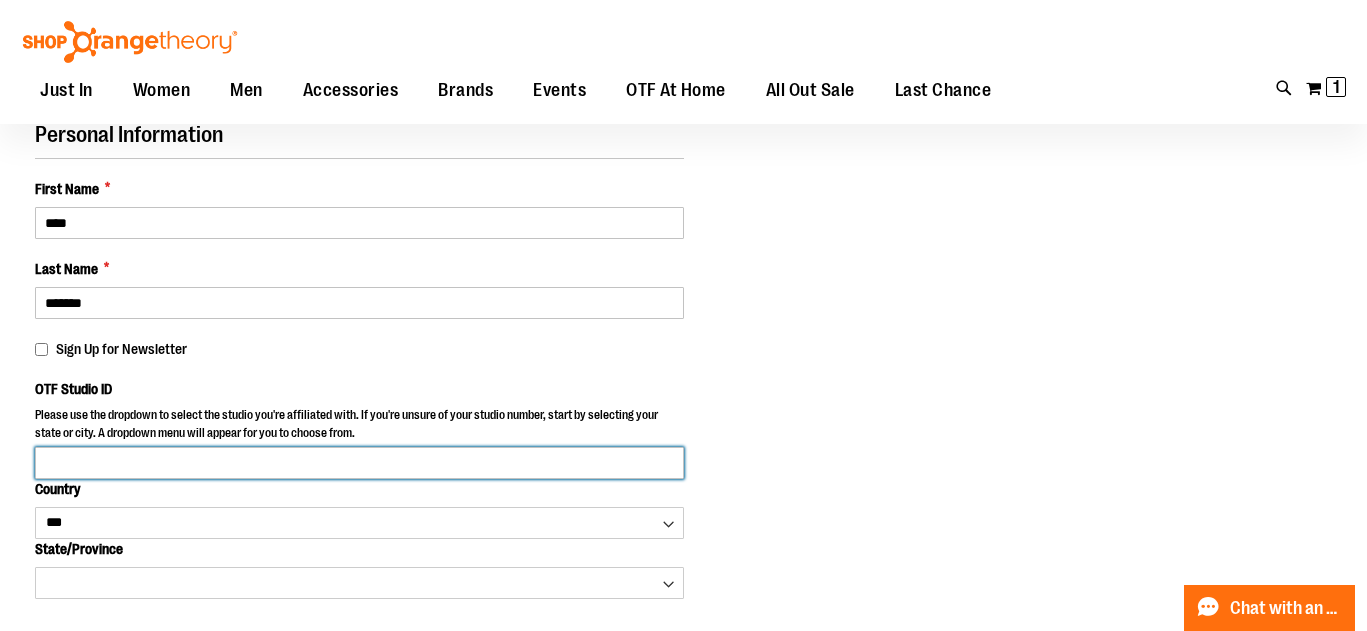 click on "OTF Studio ID" at bounding box center (359, 463) 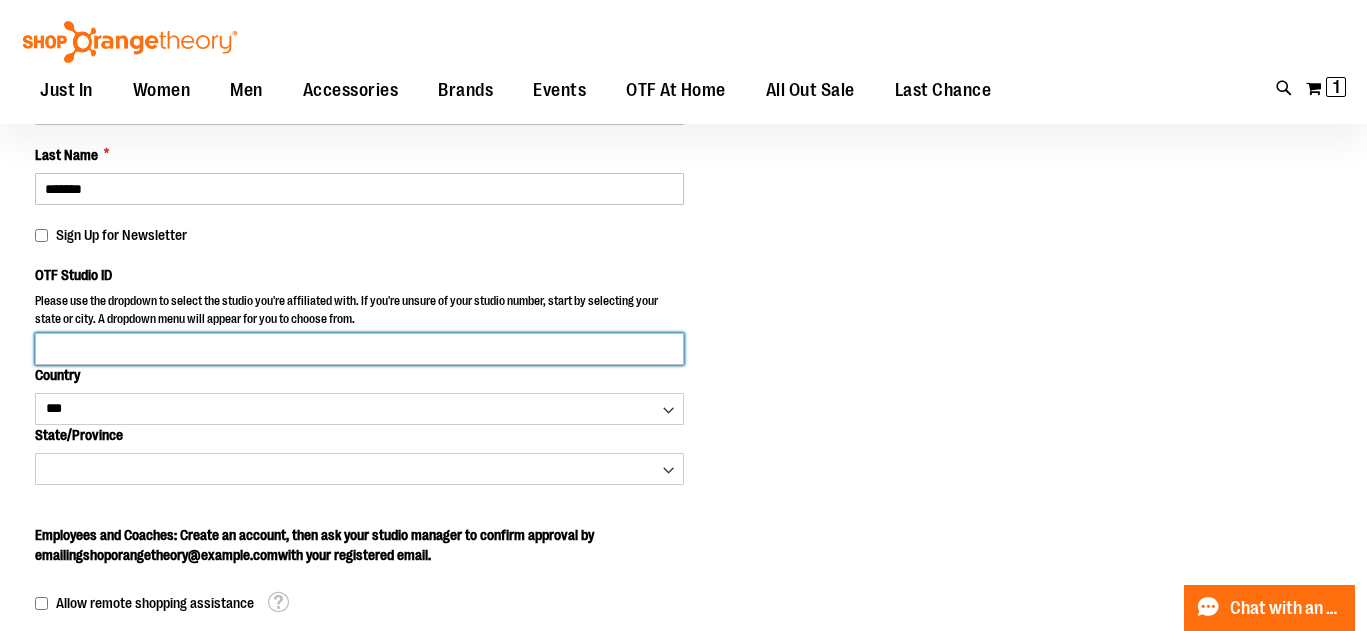 scroll, scrollTop: 315, scrollLeft: 0, axis: vertical 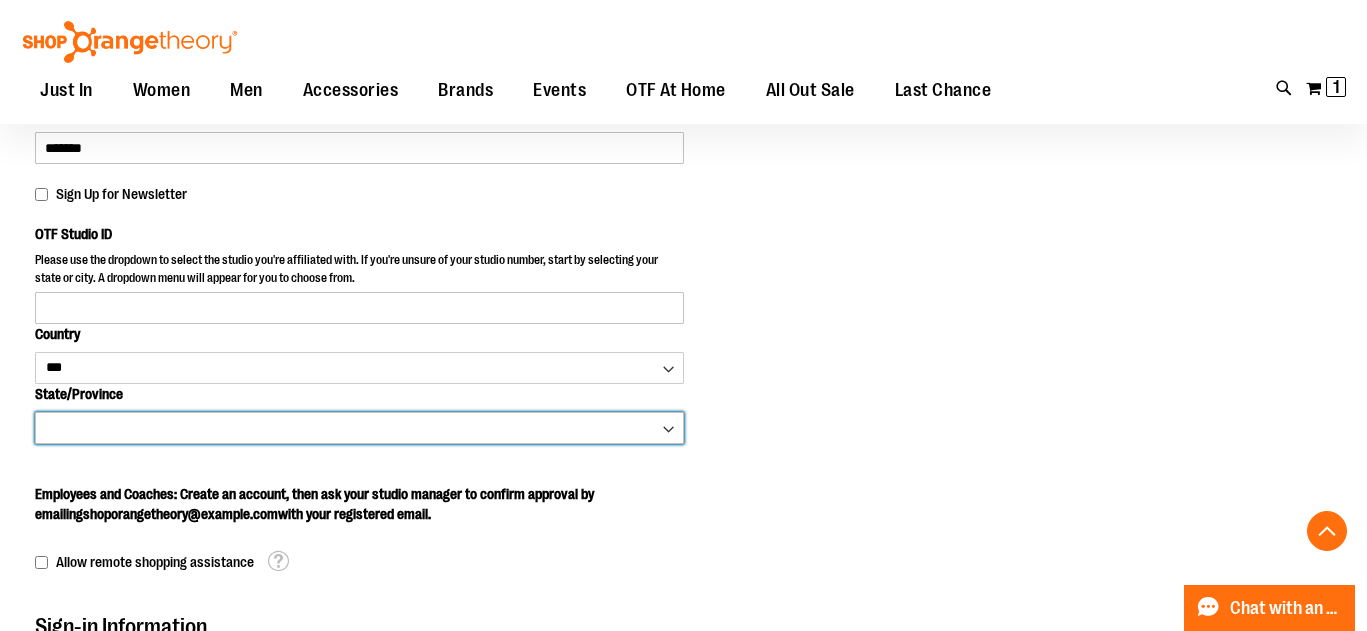 click on "**********" at bounding box center [359, 428] 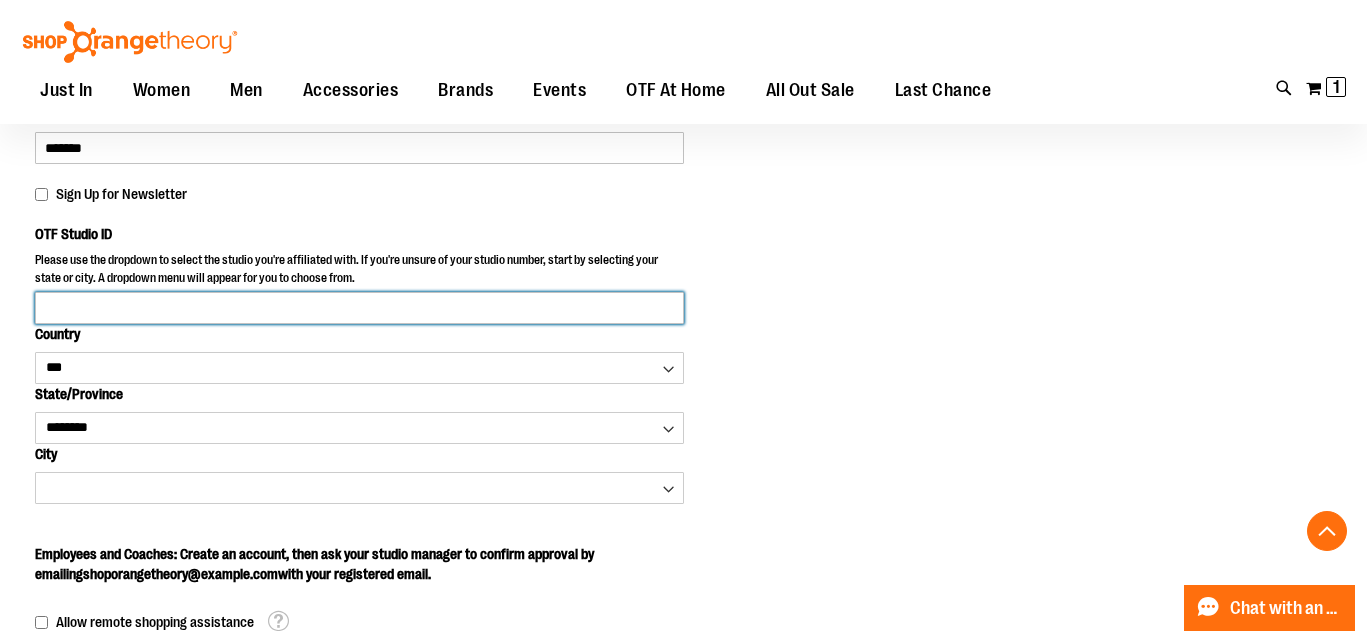 click on "OTF Studio ID" at bounding box center (359, 308) 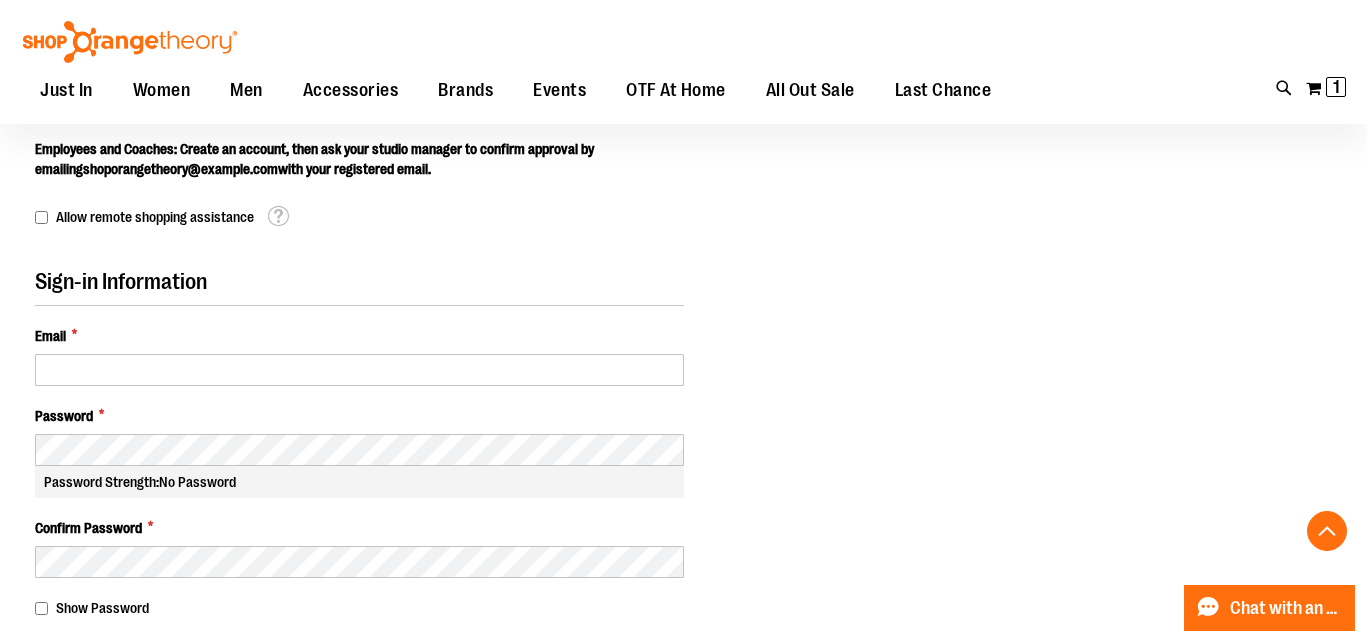 scroll, scrollTop: 724, scrollLeft: 0, axis: vertical 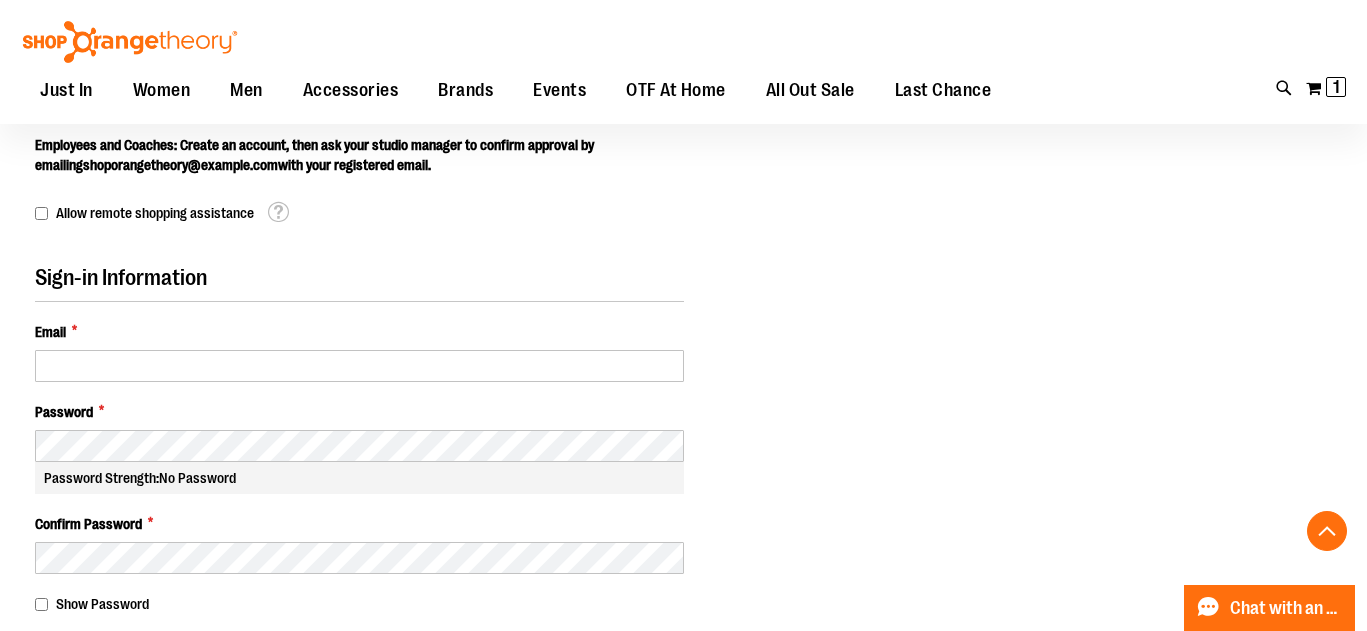 type on "**********" 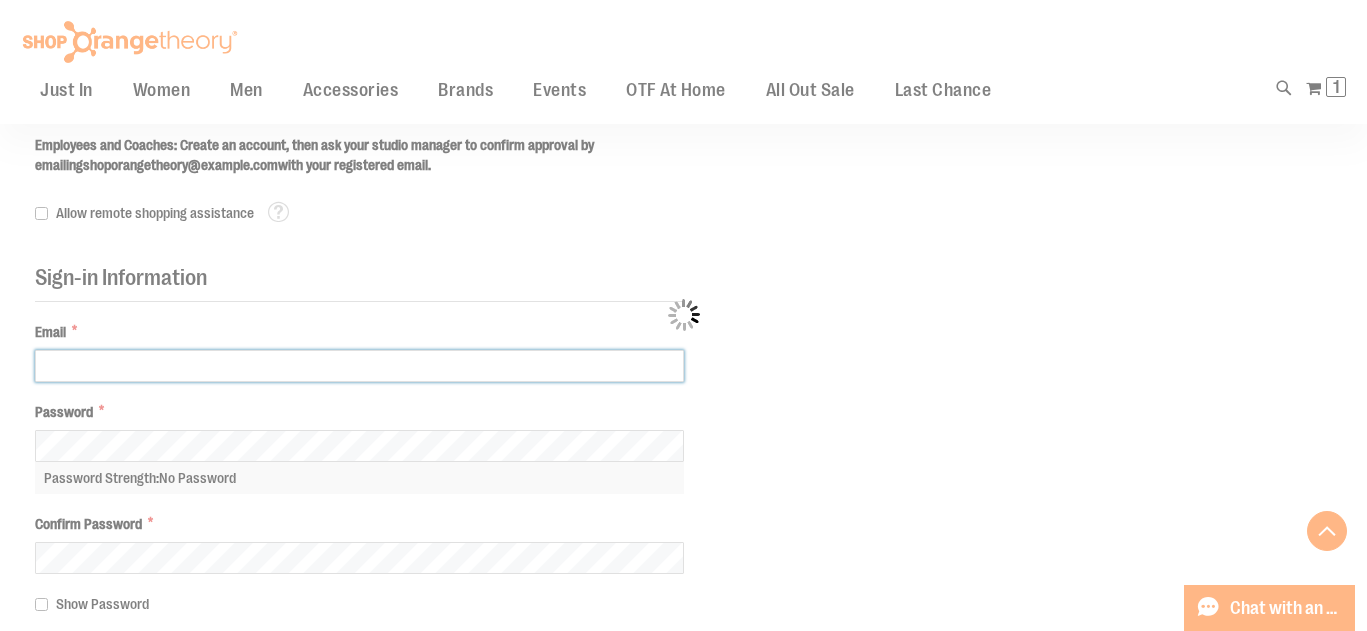 click on "Please wait...
Skip to Content
The store will not work correctly when cookies are disabled.
FREE Shipping, orders over $150.  Details
To order the Spring Dri Tri event bundle please email  shoporangetheory@bdainc.com .
Tracking Info
Sign In
Return to Procurement
Create an Account
Toggle Nav
Search" at bounding box center (683, -409) 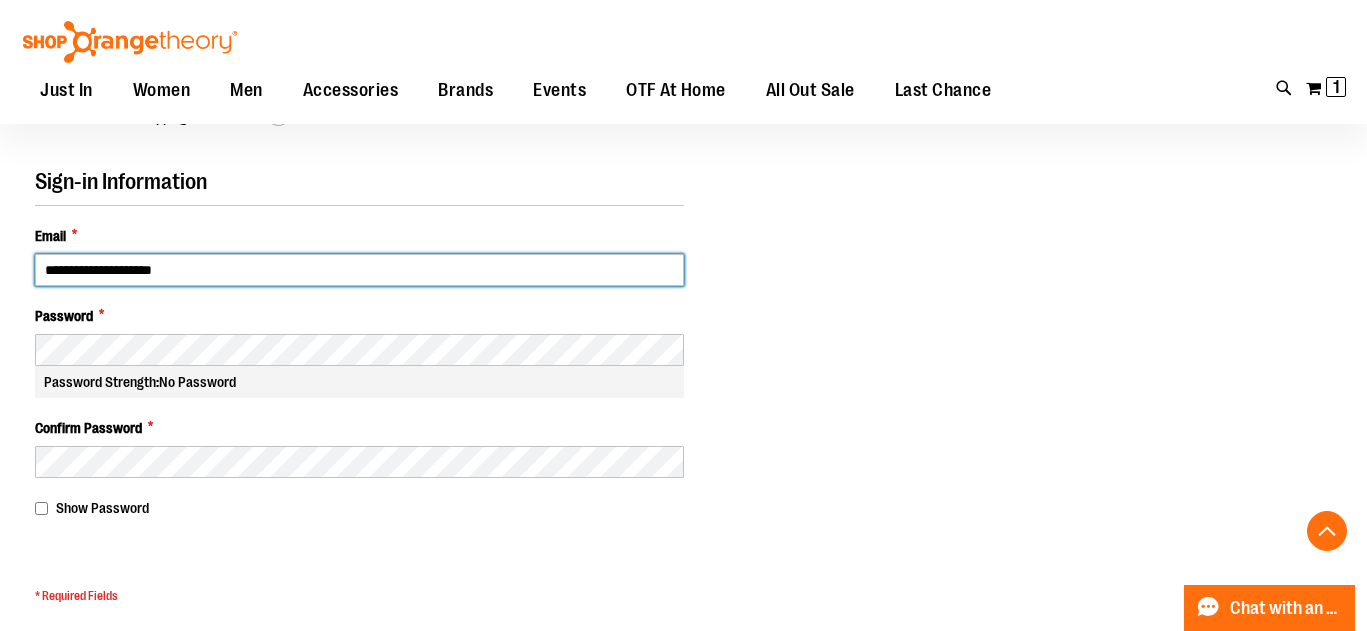 type on "**********" 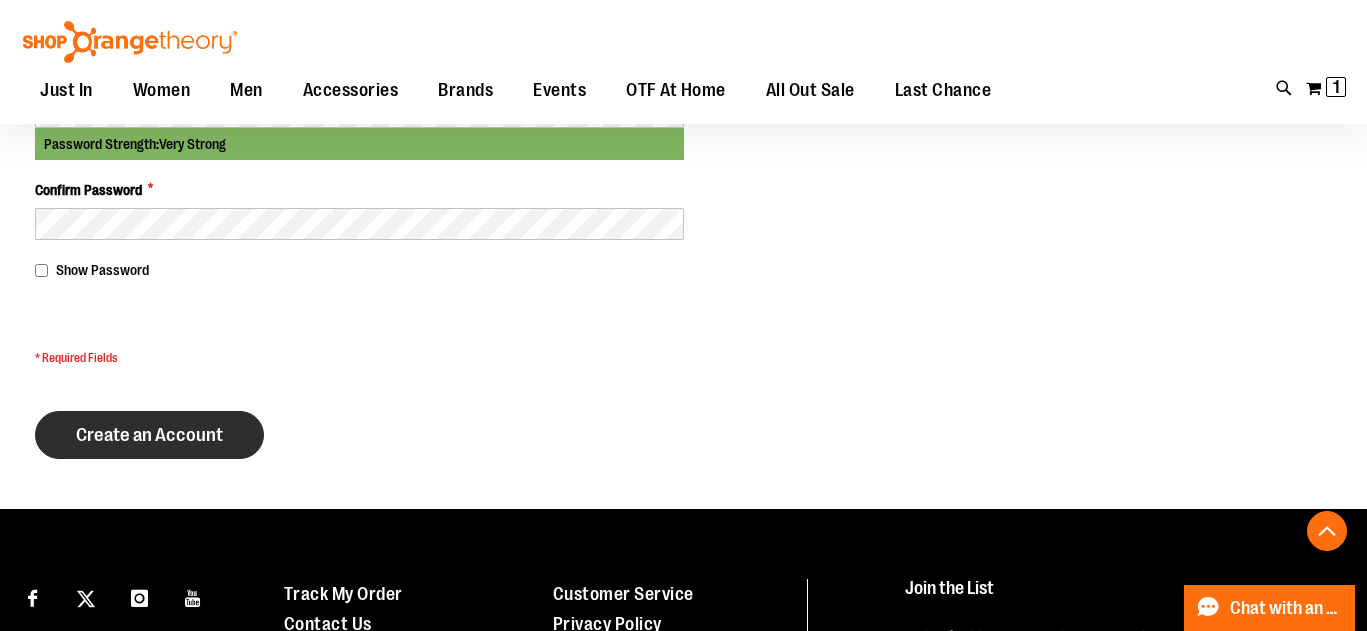 click on "Create an Account" at bounding box center (149, 435) 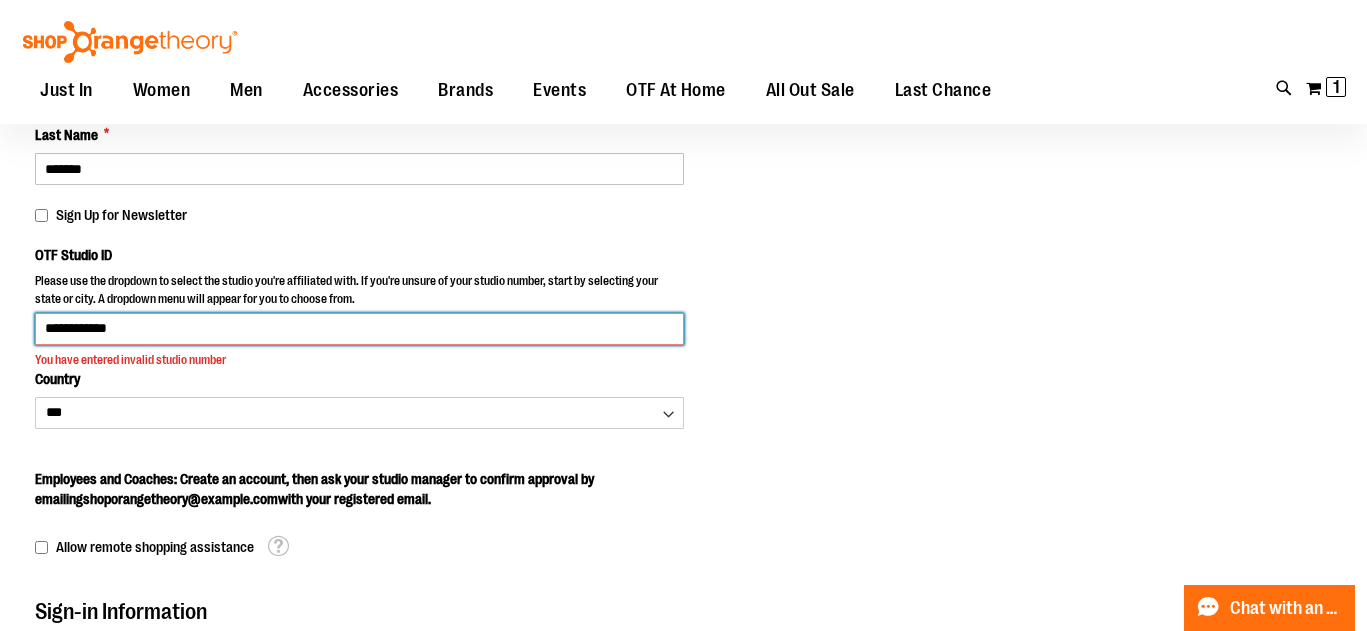 scroll, scrollTop: 291, scrollLeft: 0, axis: vertical 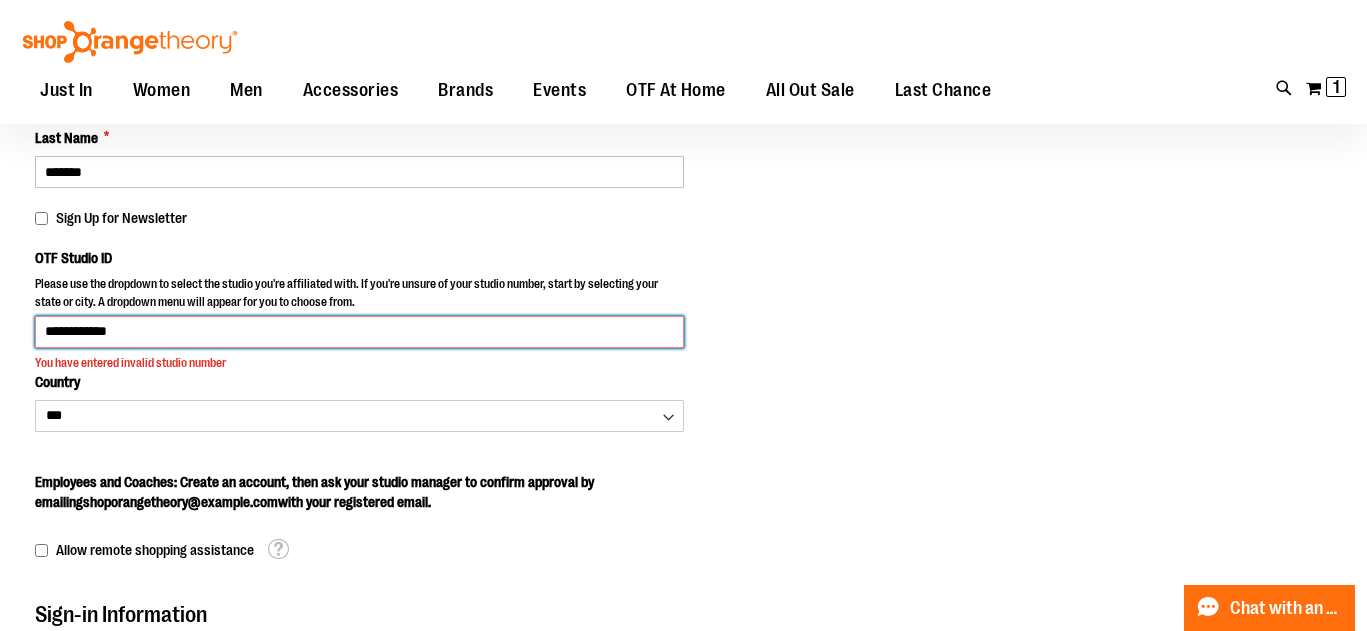 drag, startPoint x: 133, startPoint y: 324, endPoint x: 12, endPoint y: 327, distance: 121.037186 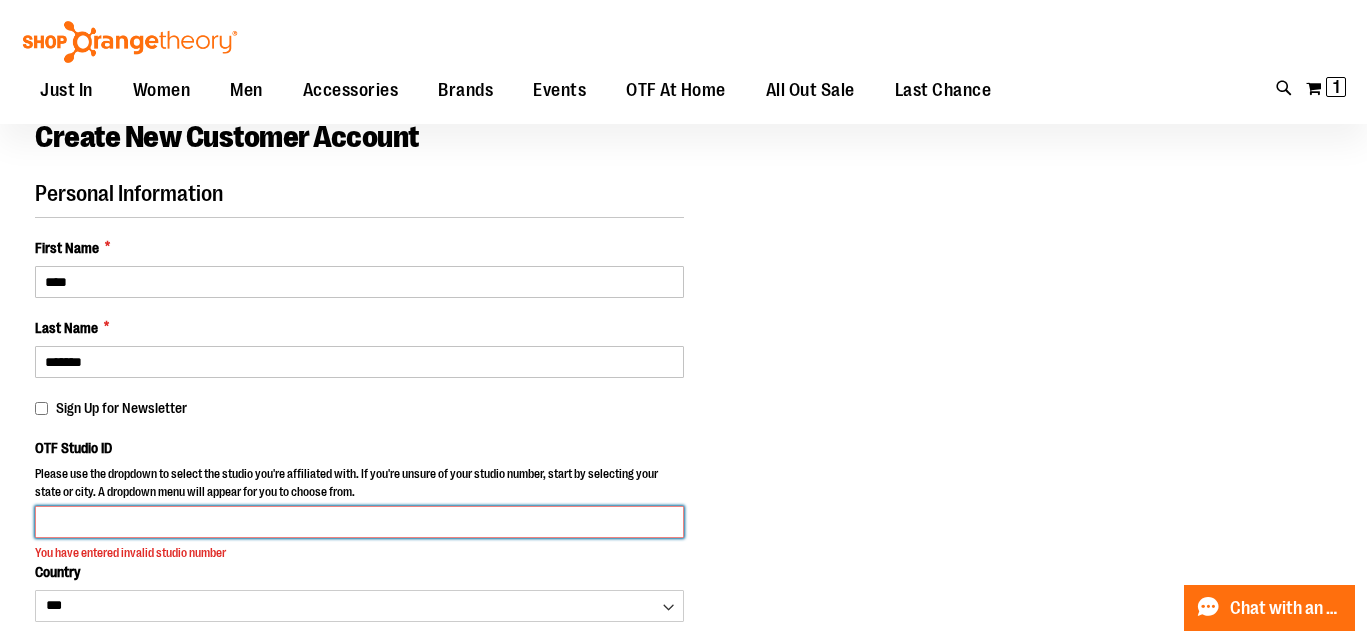 scroll, scrollTop: 0, scrollLeft: 0, axis: both 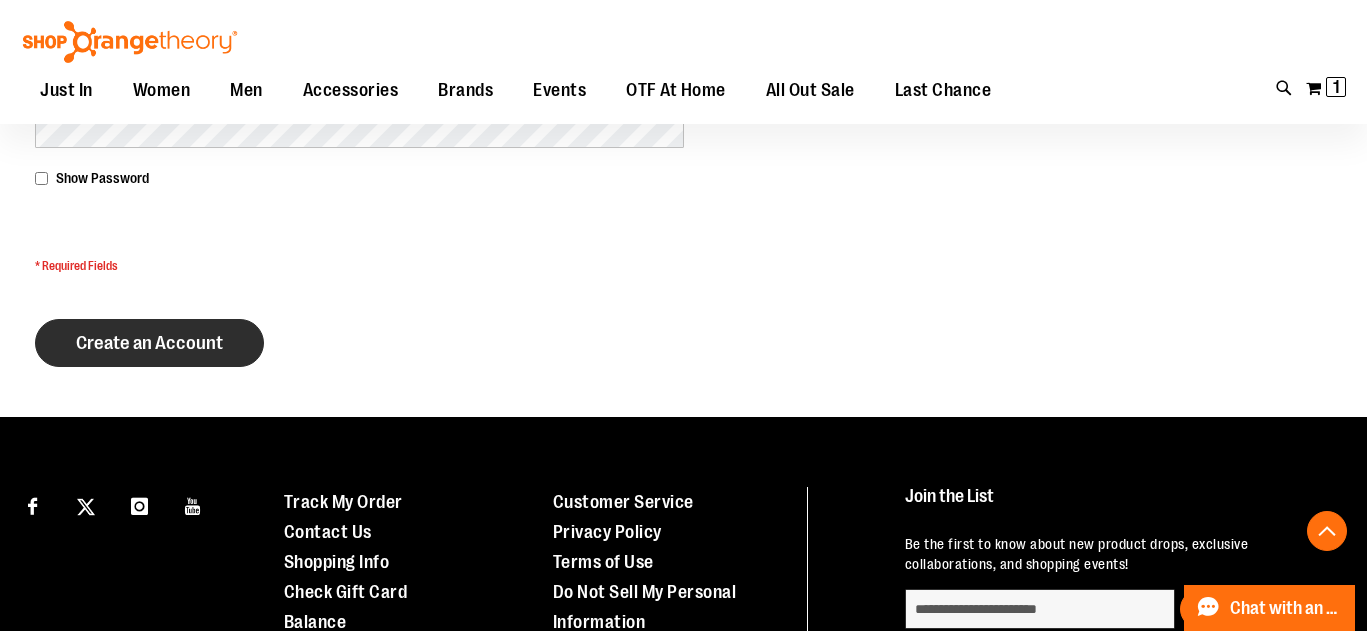 click on "Create an Account" at bounding box center (149, 343) 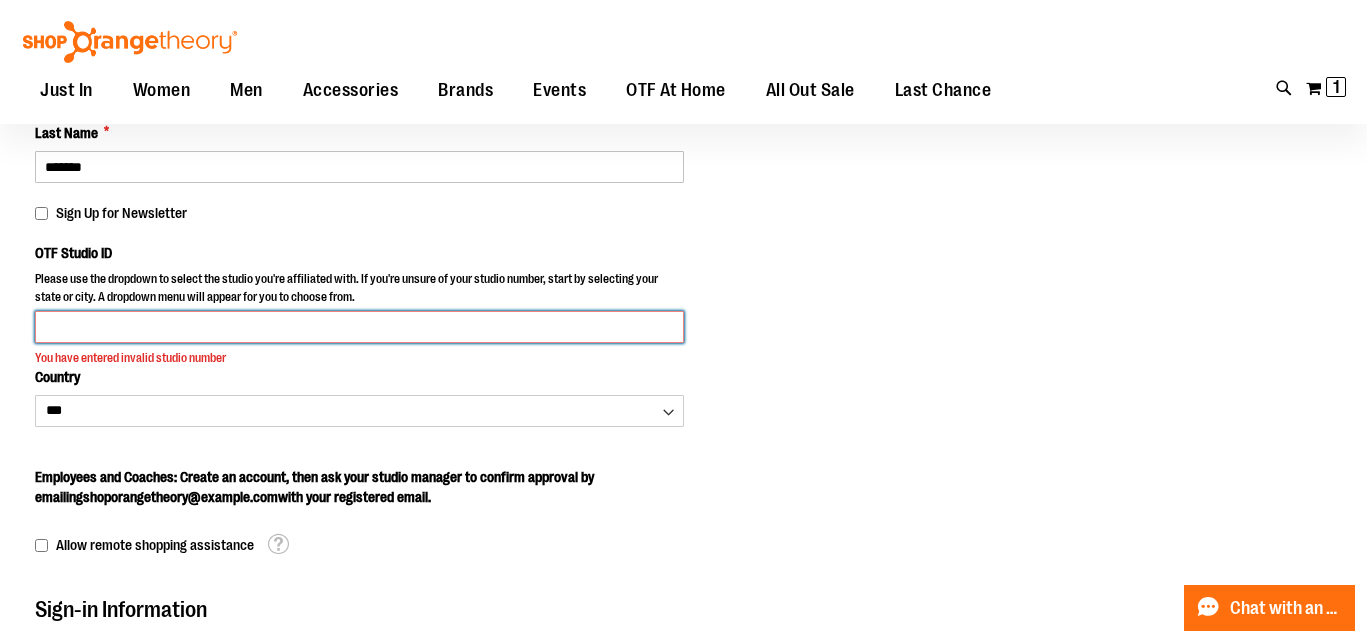 scroll, scrollTop: 291, scrollLeft: 0, axis: vertical 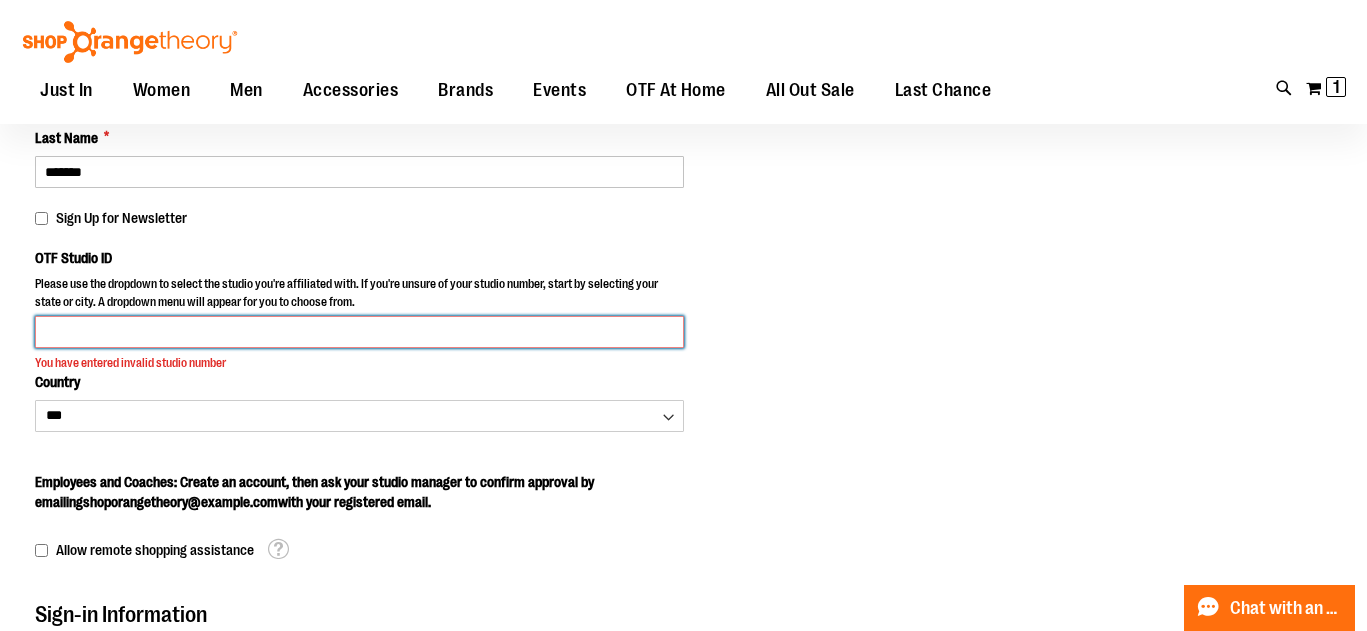 click on "OTF Studio ID" at bounding box center (359, 332) 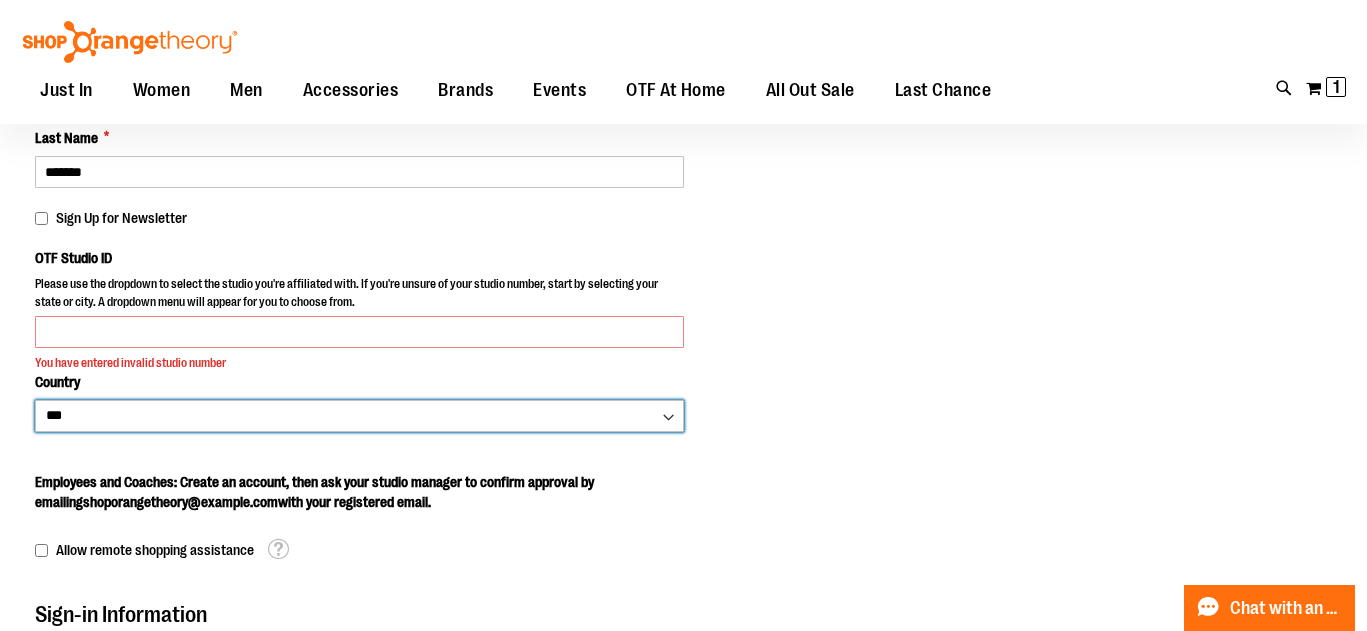 click on "***
***
*******
***
***
***
**
***
***
***
***
***
***
***
***
***
***
***
***
**
***
***
***
***" at bounding box center (359, 416) 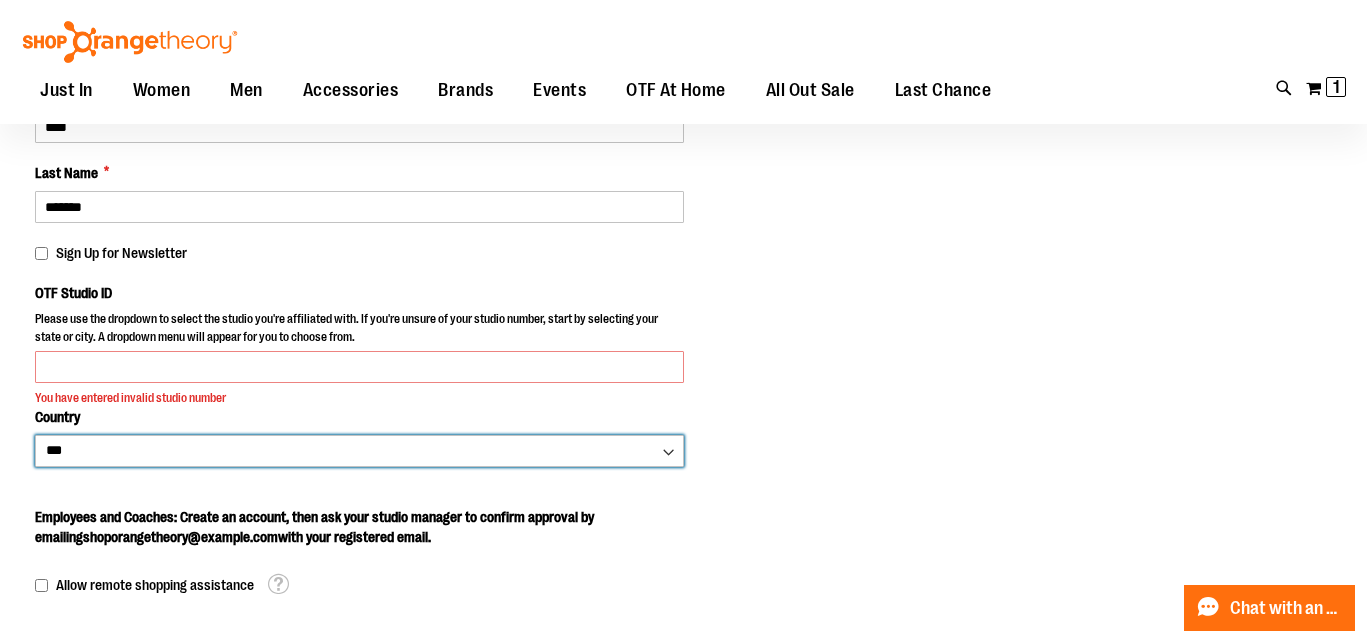 scroll, scrollTop: 264, scrollLeft: 0, axis: vertical 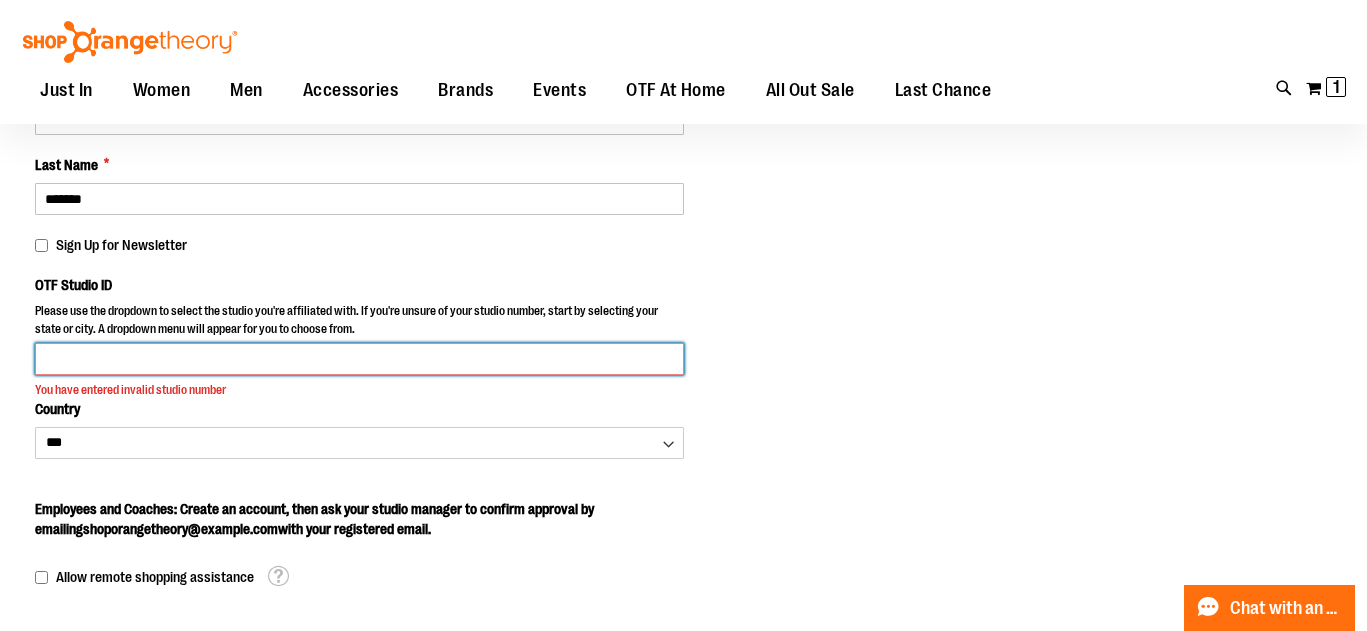 click on "OTF Studio ID" at bounding box center [359, 359] 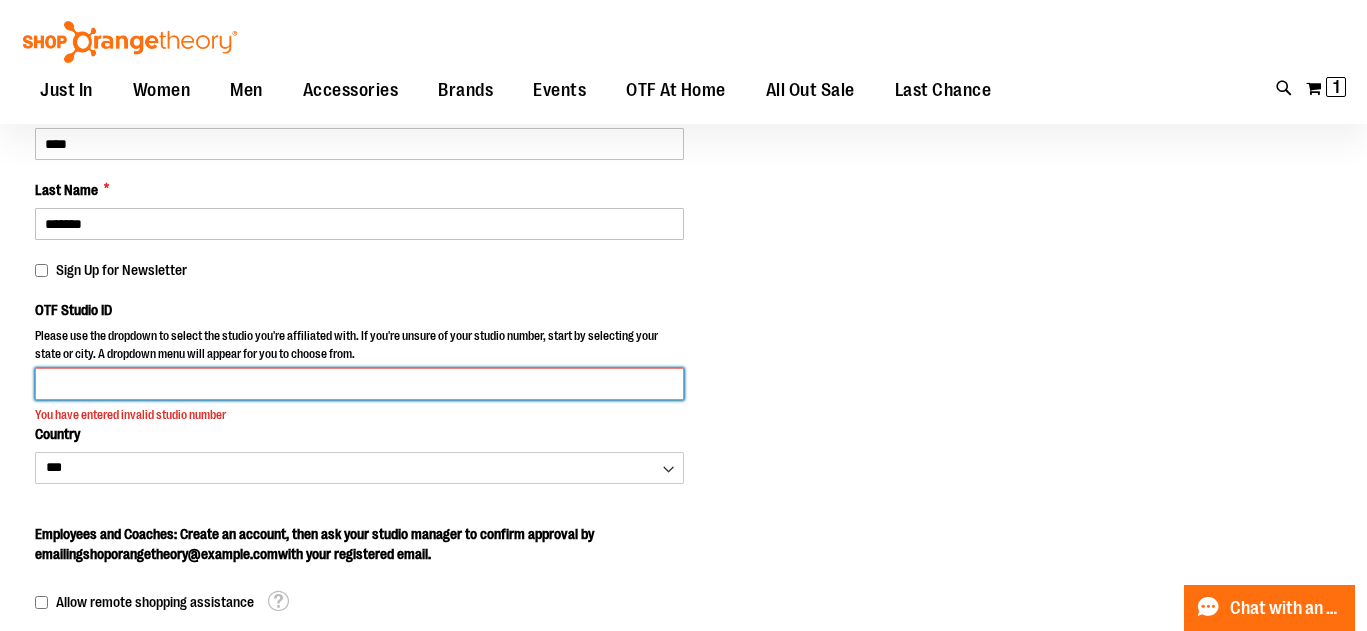 scroll, scrollTop: 245, scrollLeft: 0, axis: vertical 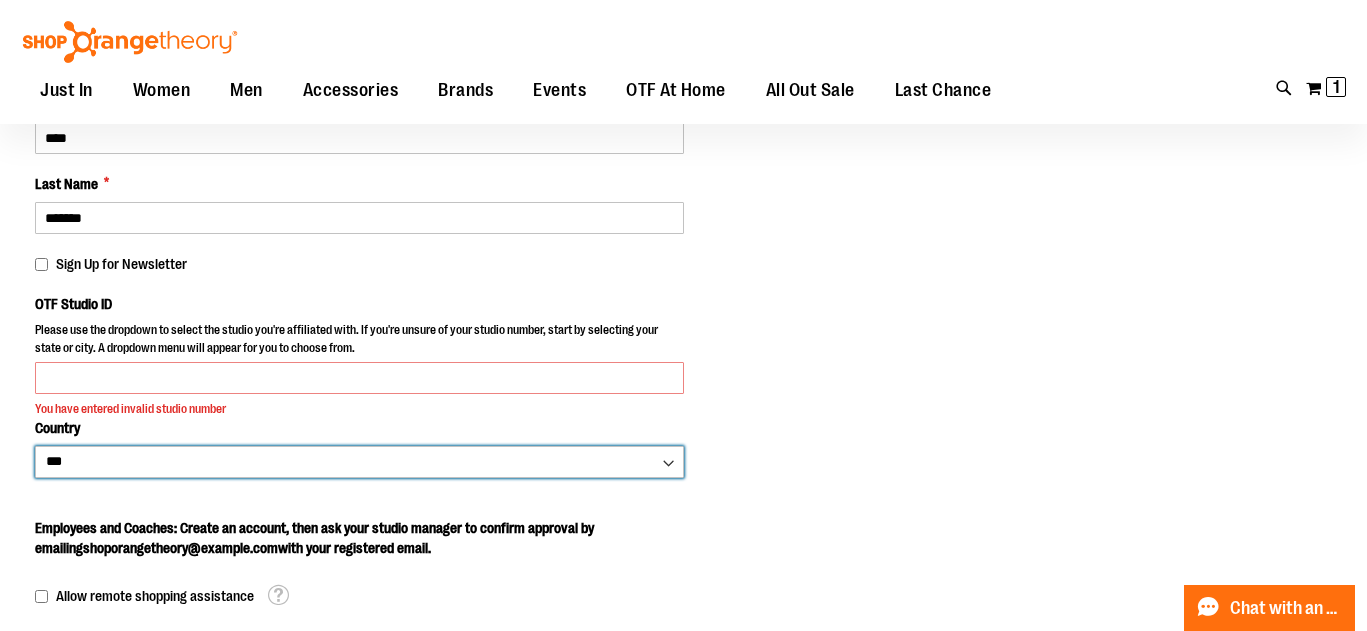 click on "***
***
*******
***
***
***
**
***
***
***
***
***
***
***
***
***
***
***
***
**
***
***
***
***" at bounding box center [359, 462] 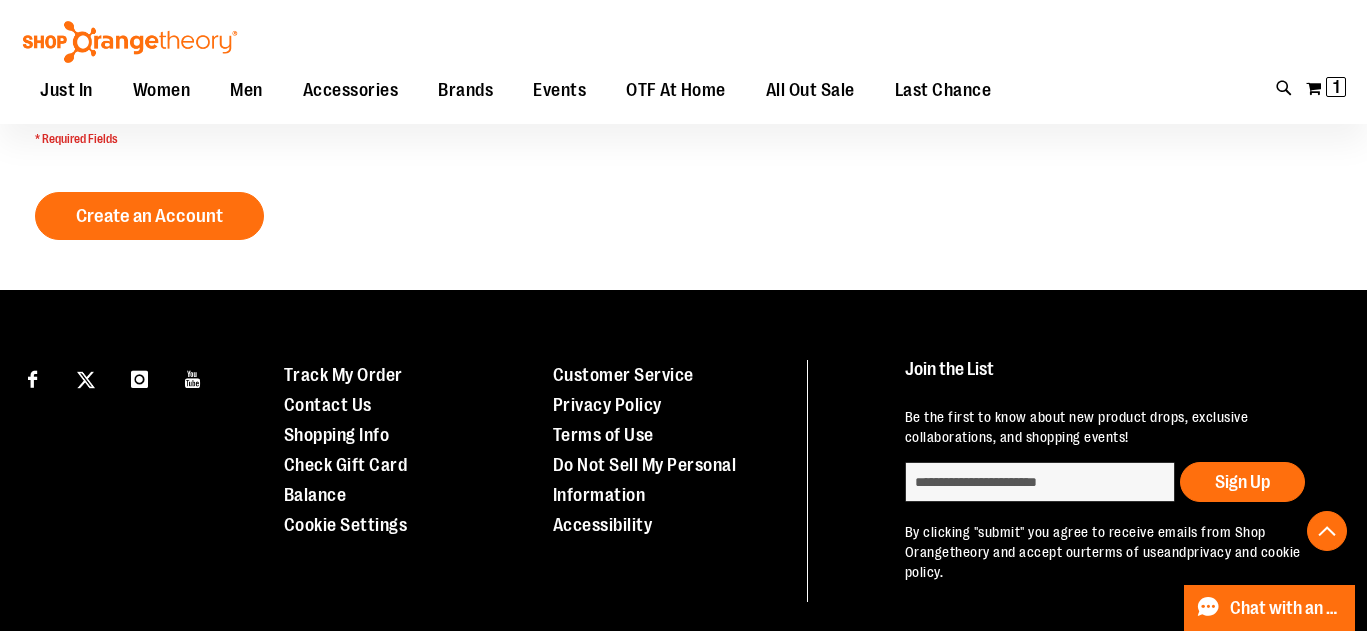scroll, scrollTop: 1127, scrollLeft: 0, axis: vertical 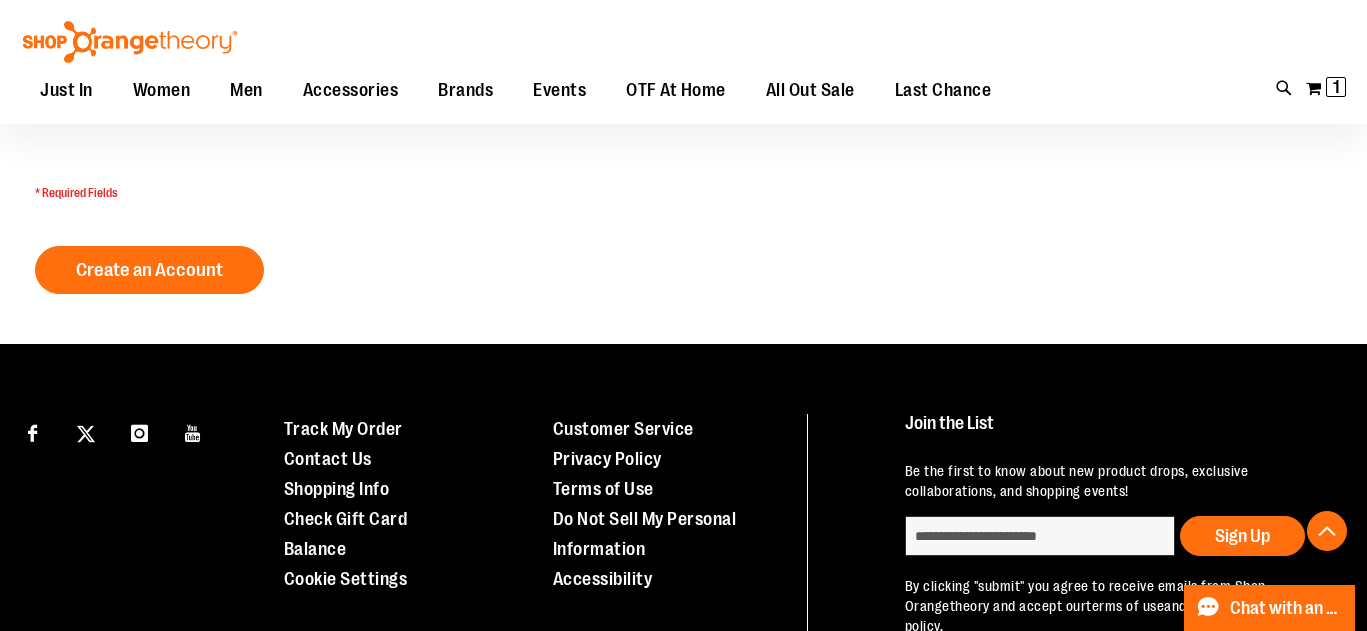 click on "Personal Information
First Name *
****
Last Name *
*******
Sign Up for Newsletter
OTF Studio ID
You have entered invalid studio number
Country
*** **" at bounding box center (683, -256) 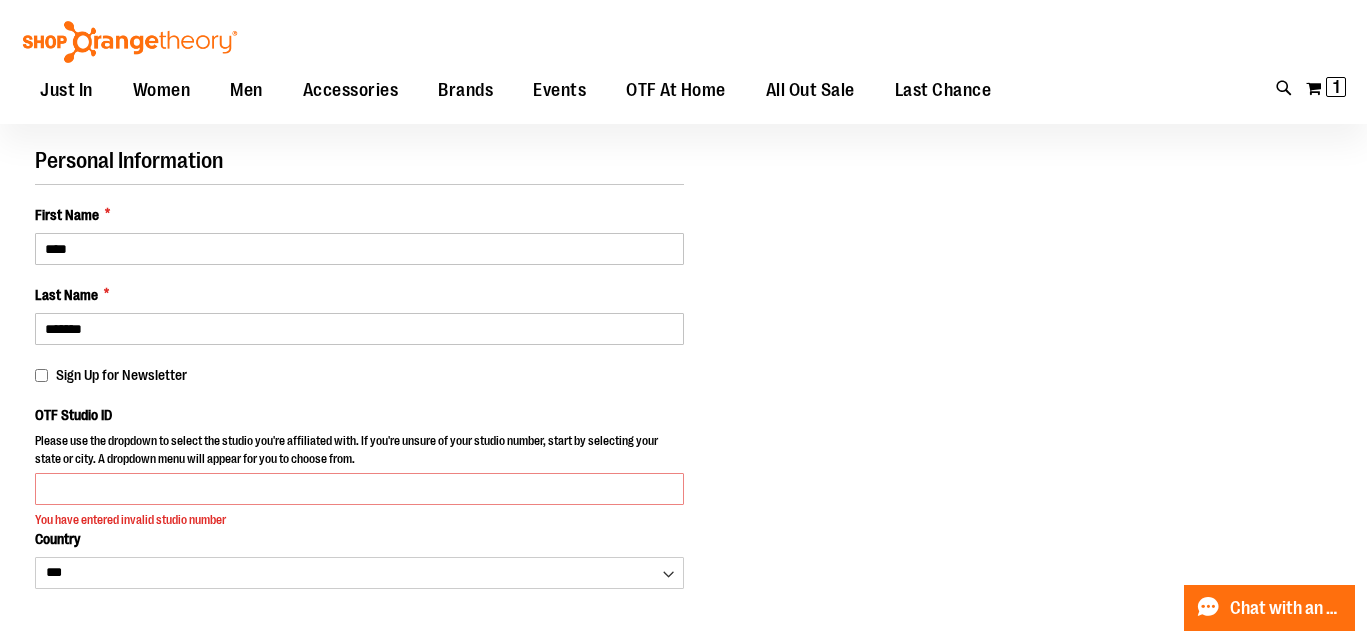scroll, scrollTop: 133, scrollLeft: 0, axis: vertical 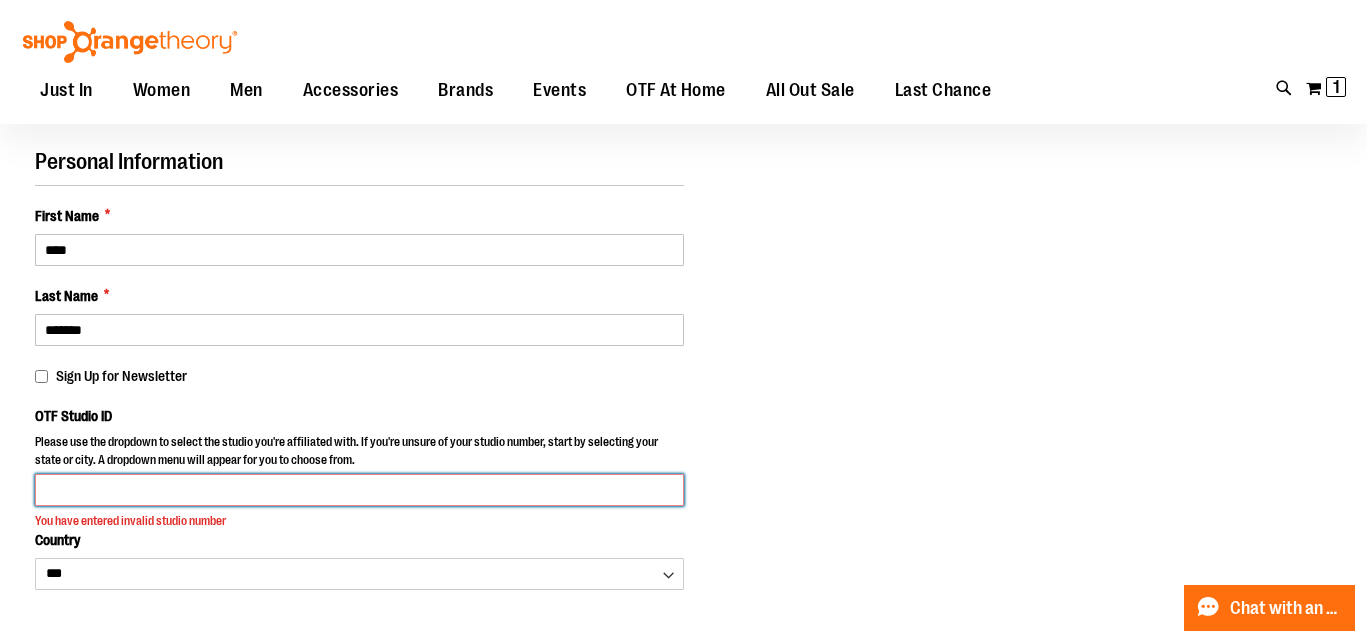 click on "OTF Studio ID" at bounding box center (359, 490) 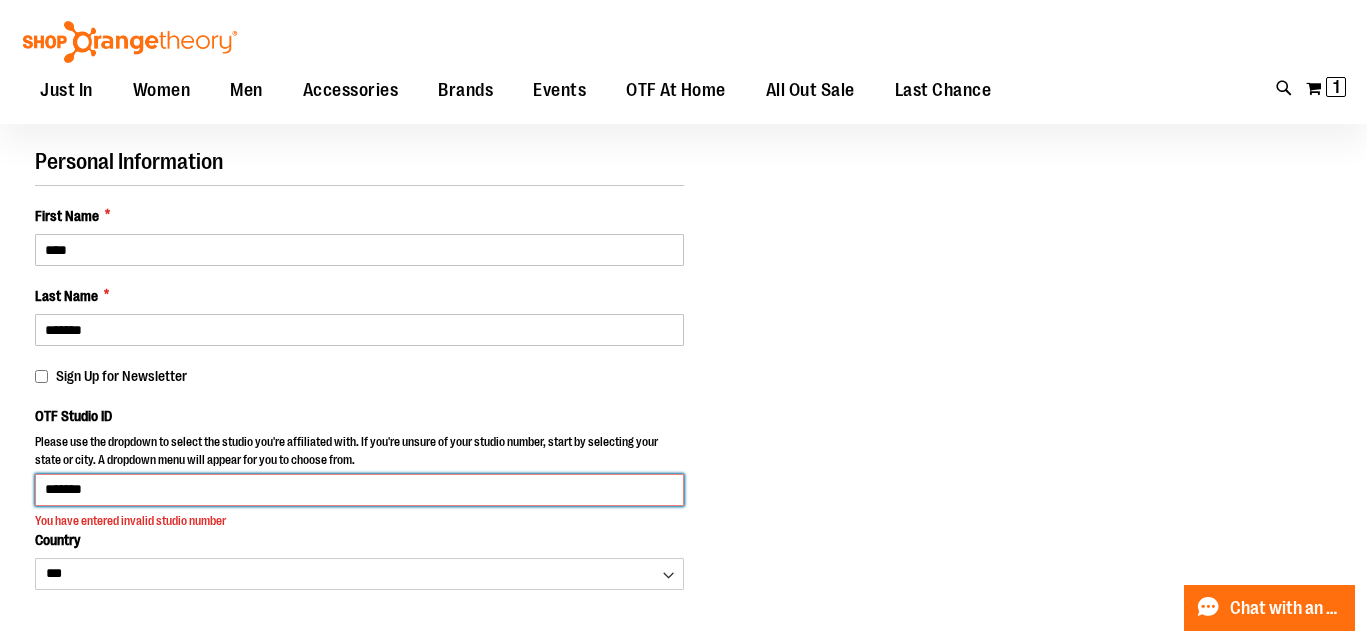 type on "*******" 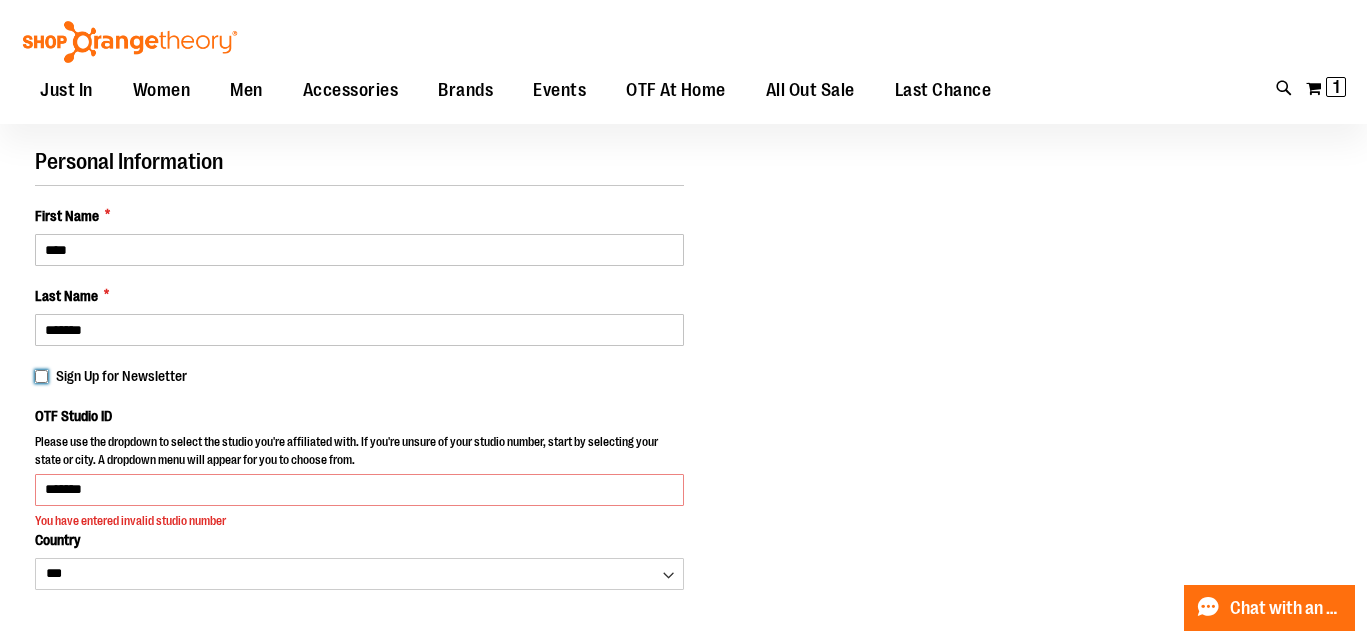 click on "Please wait...
Skip to Content
The store will not work correctly when cookies are disabled.
FREE Shipping, orders over $150.  Details
To order the Spring Dri Tri event bundle please email  shoporangetheory@bdainc.com .
Tracking Info
Sign In
Return to Procurement
Create an Account
Toggle Nav
Search" at bounding box center [683, 182] 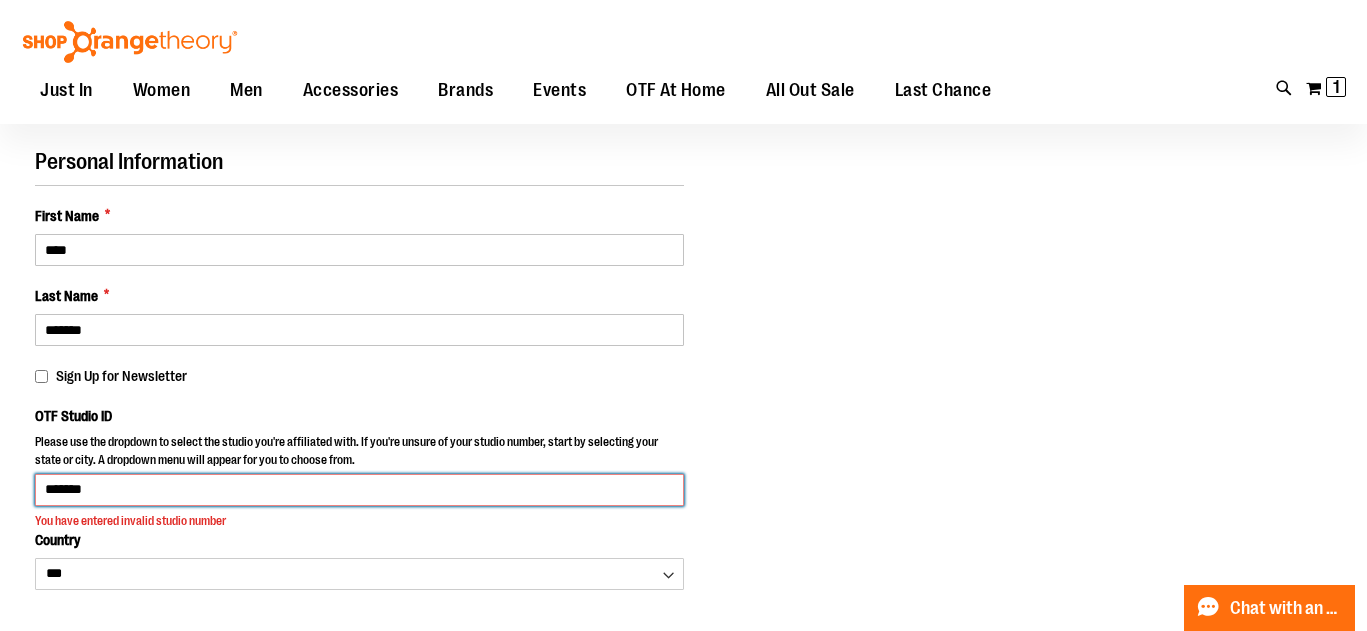 click on "*******" at bounding box center (359, 490) 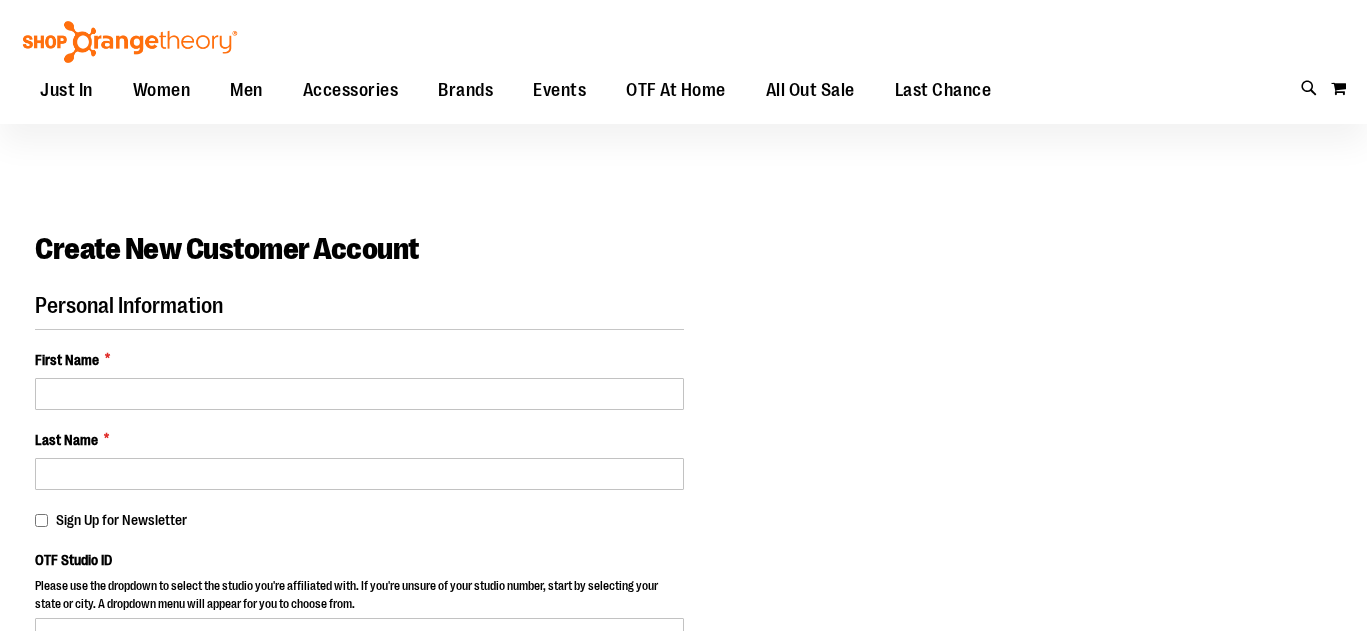 scroll, scrollTop: 132, scrollLeft: 0, axis: vertical 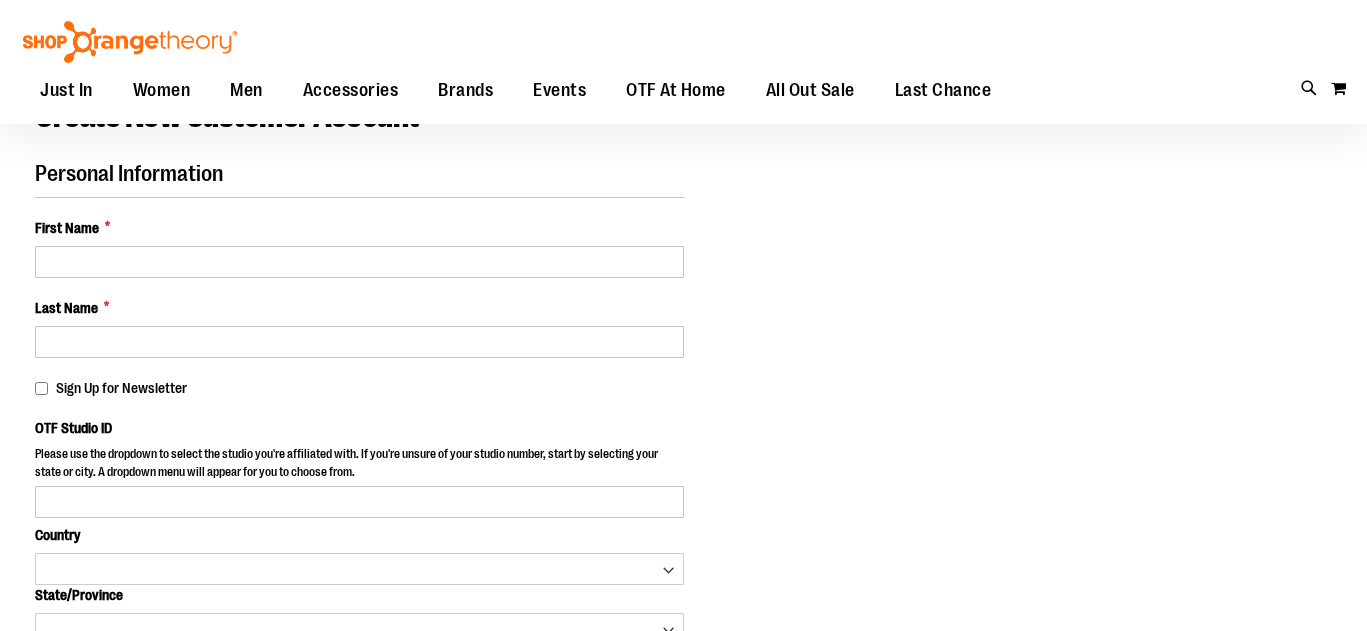 select on "***" 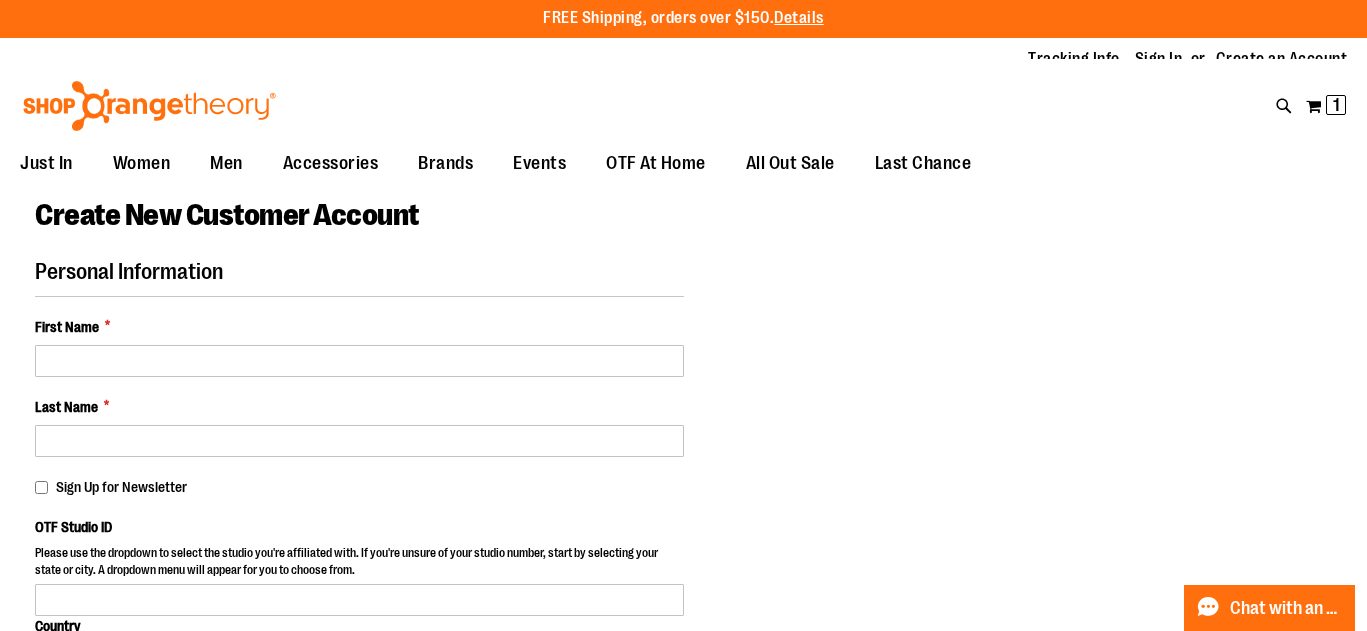 scroll, scrollTop: 0, scrollLeft: 0, axis: both 